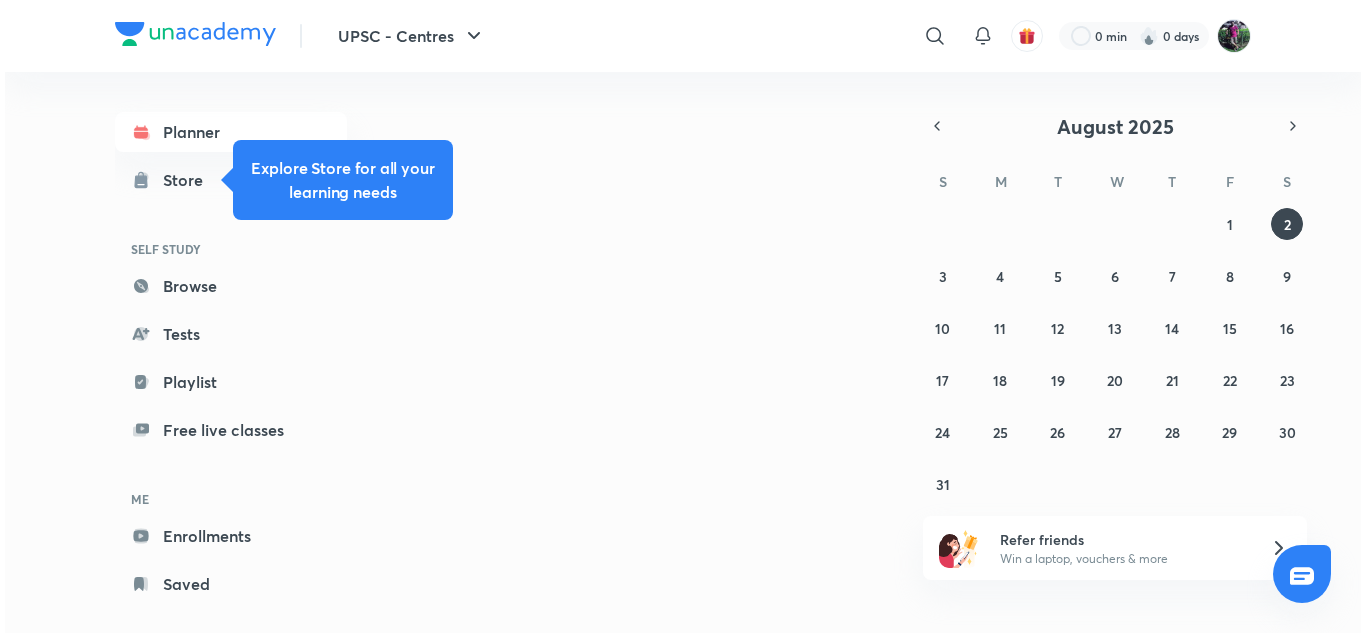 scroll, scrollTop: 0, scrollLeft: 0, axis: both 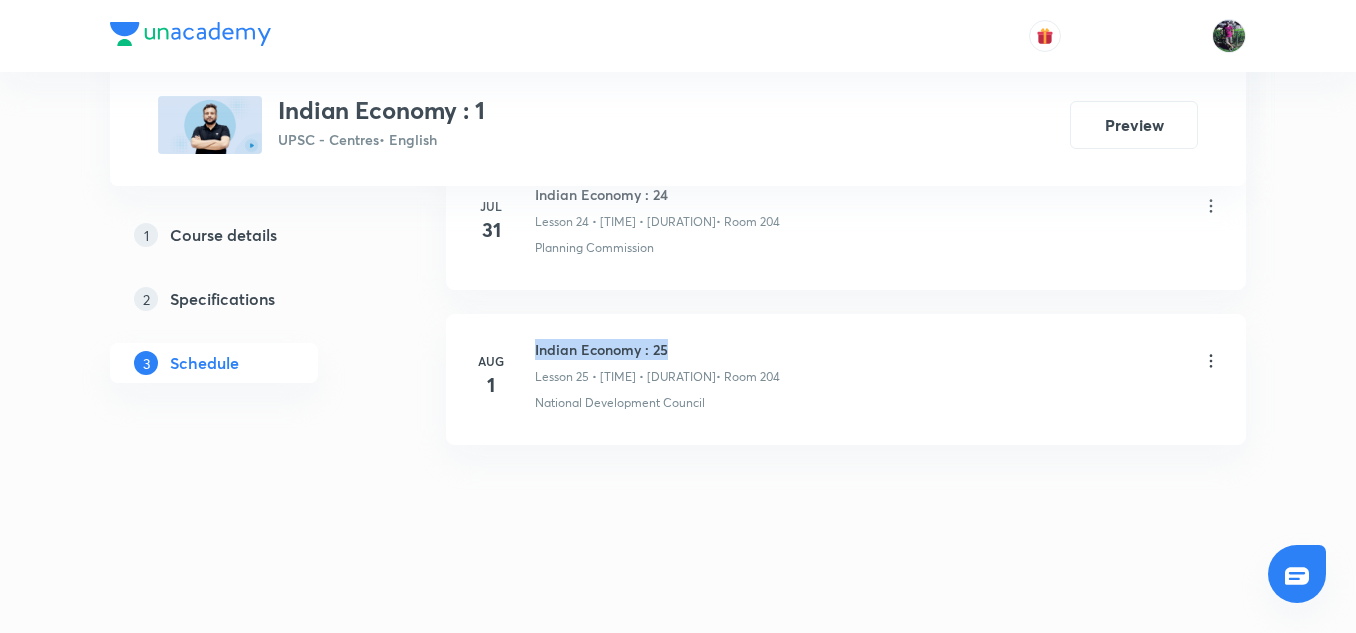 drag, startPoint x: 533, startPoint y: 345, endPoint x: 700, endPoint y: 353, distance: 167.19151 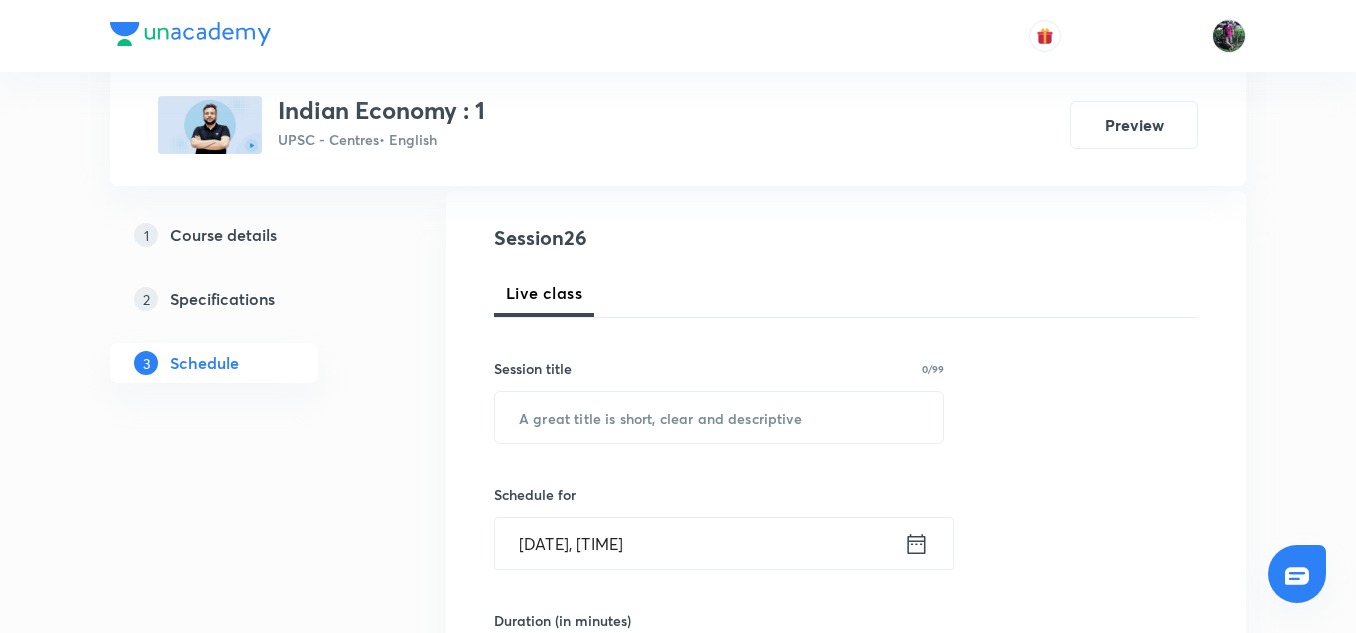 scroll, scrollTop: 285, scrollLeft: 0, axis: vertical 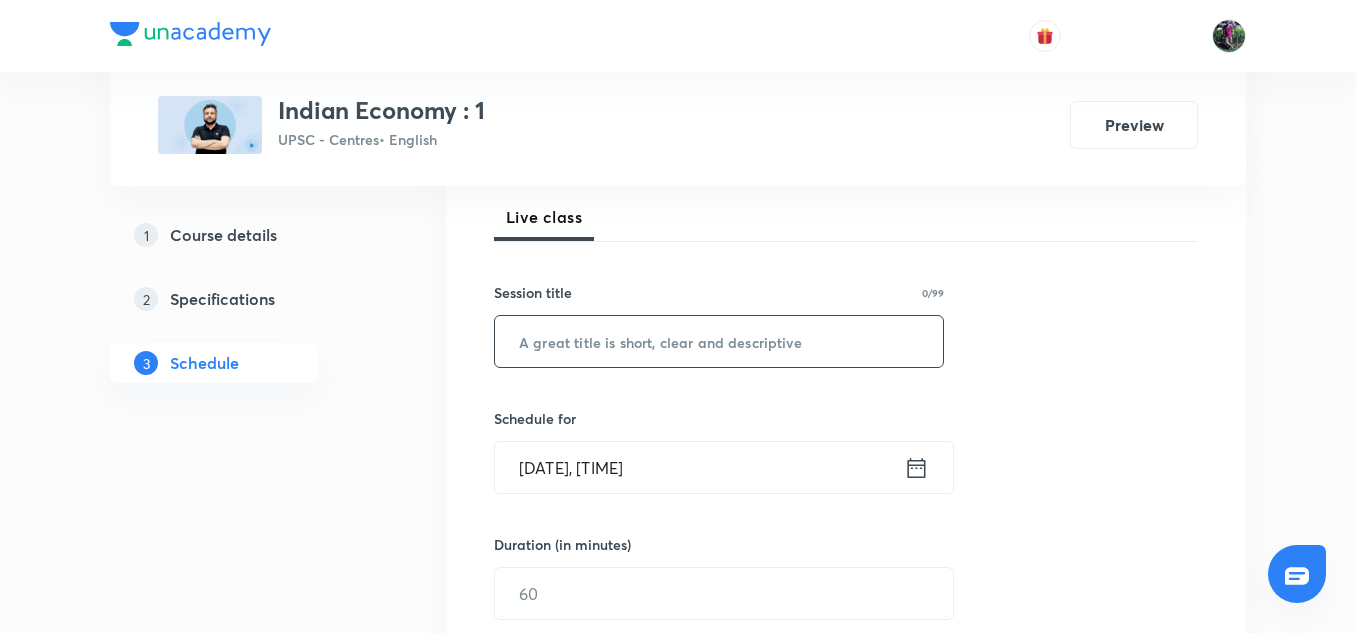 click at bounding box center (719, 341) 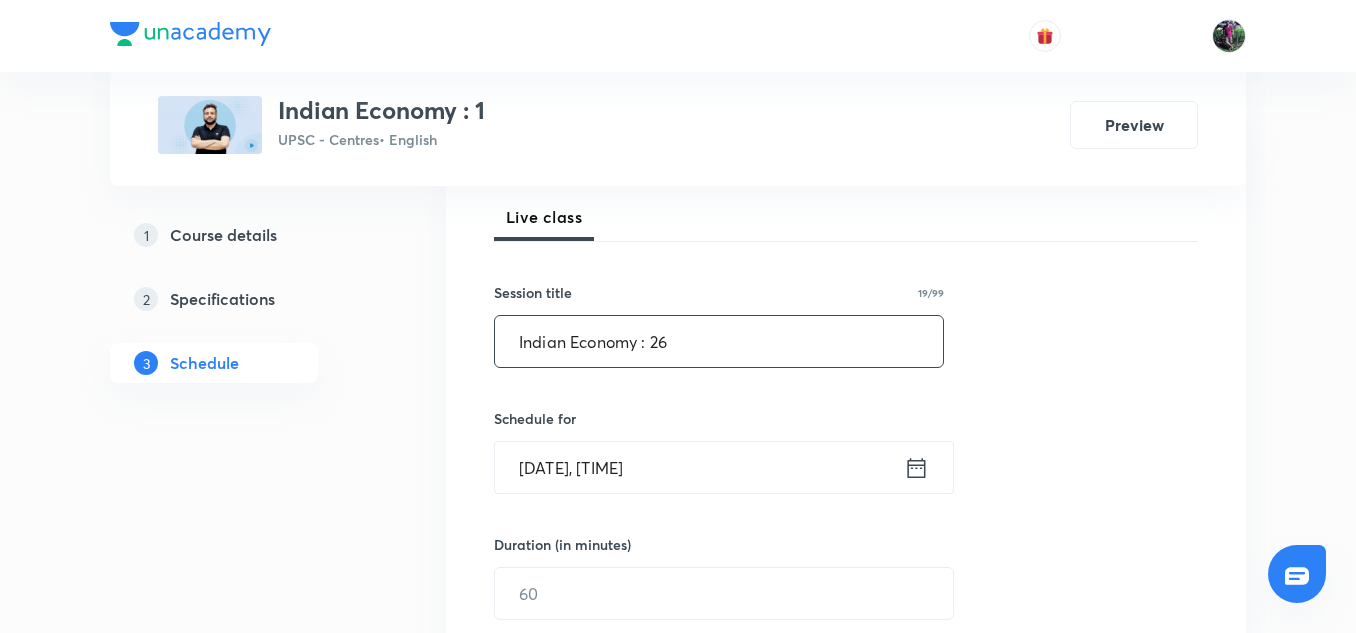 type on "Indian Economy : 26" 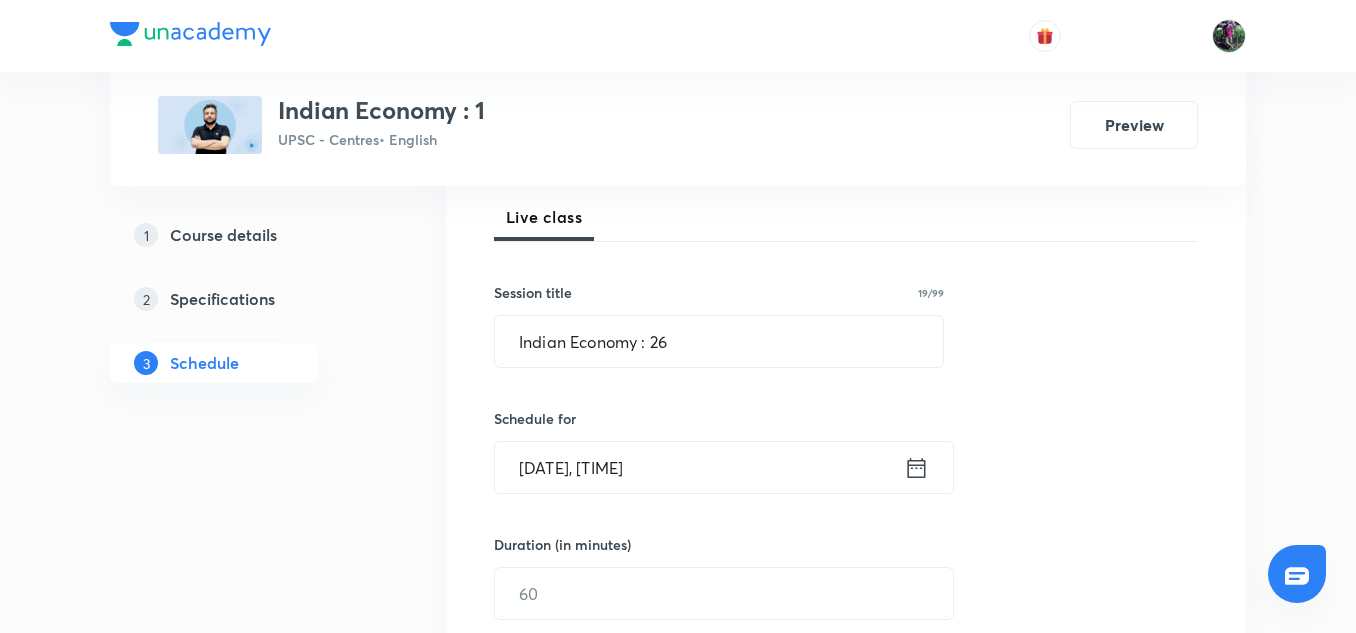 click on "[DATE], [TIME]" at bounding box center (699, 467) 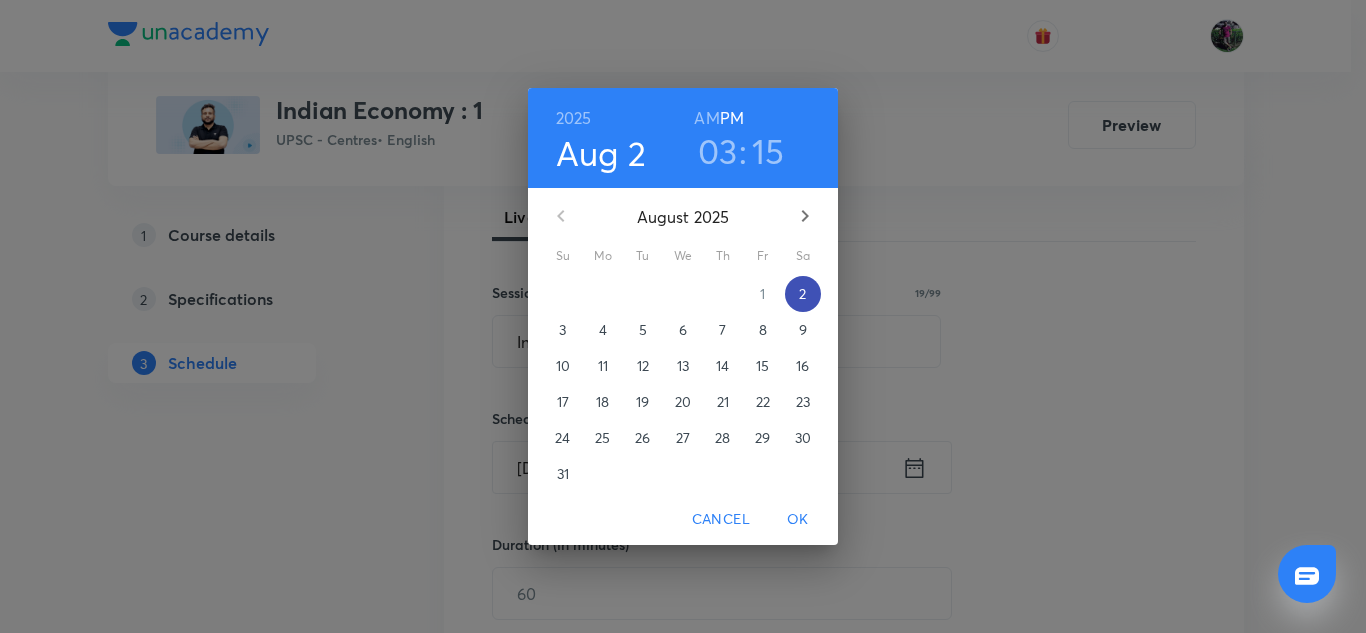 click on "2" at bounding box center (802, 294) 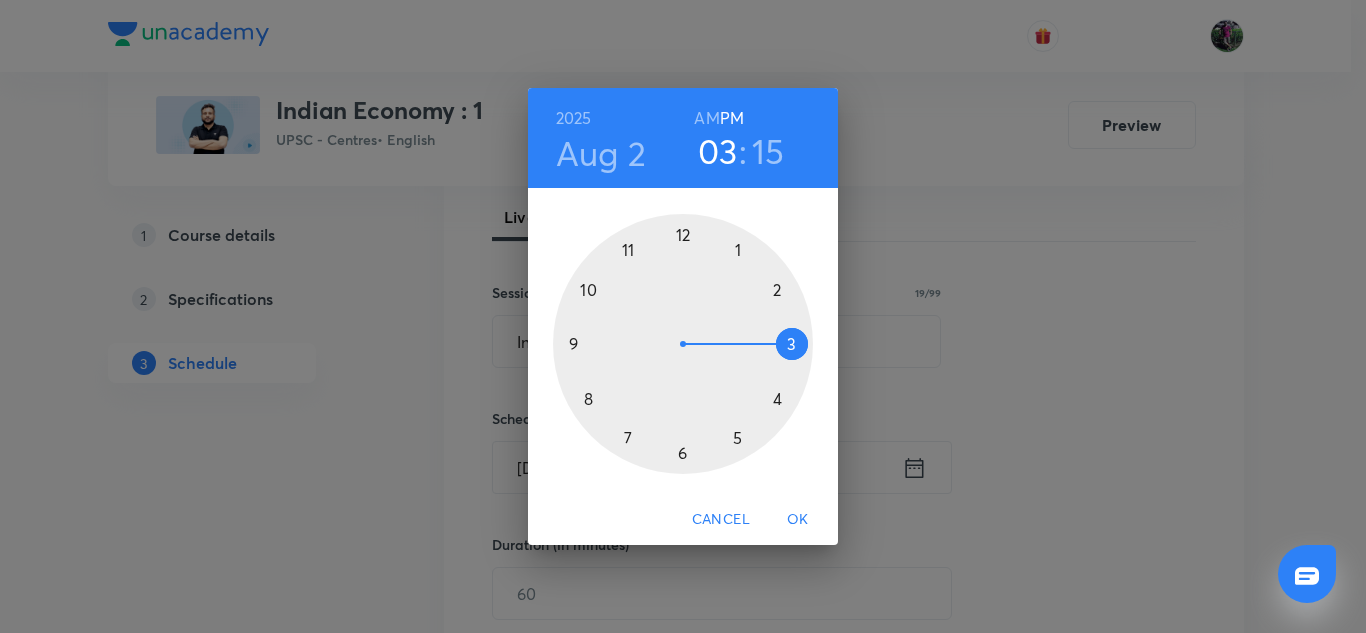 click at bounding box center (683, 344) 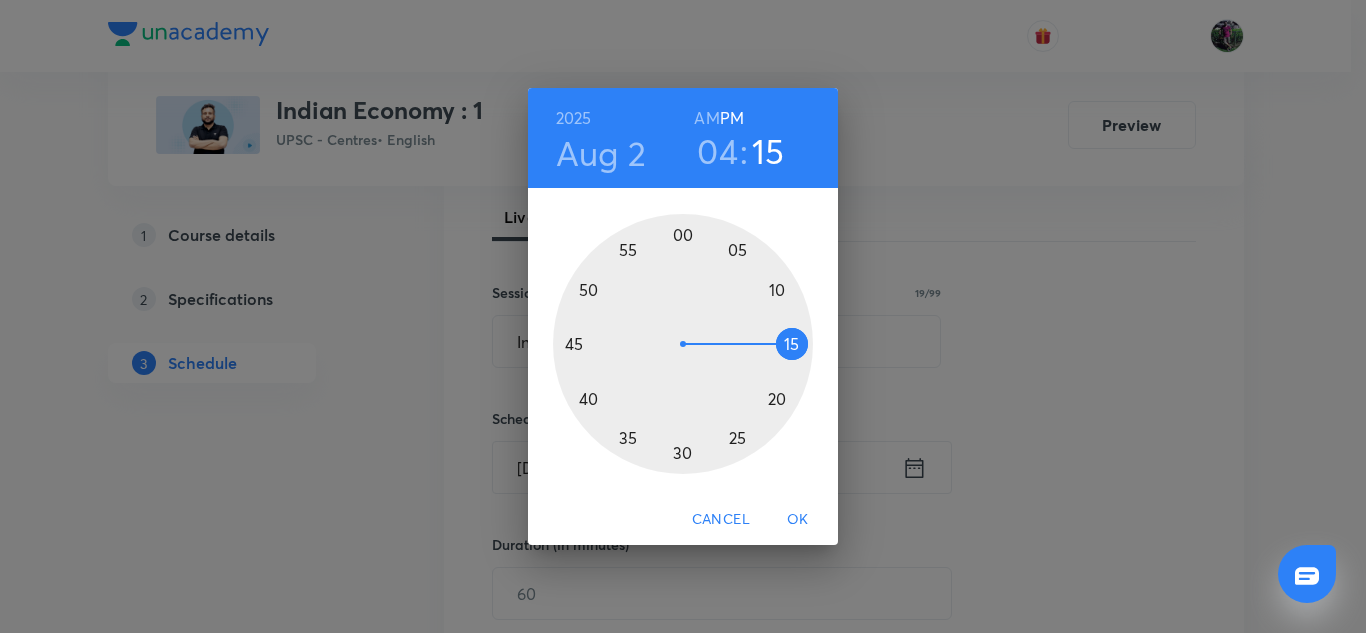 click at bounding box center (683, 344) 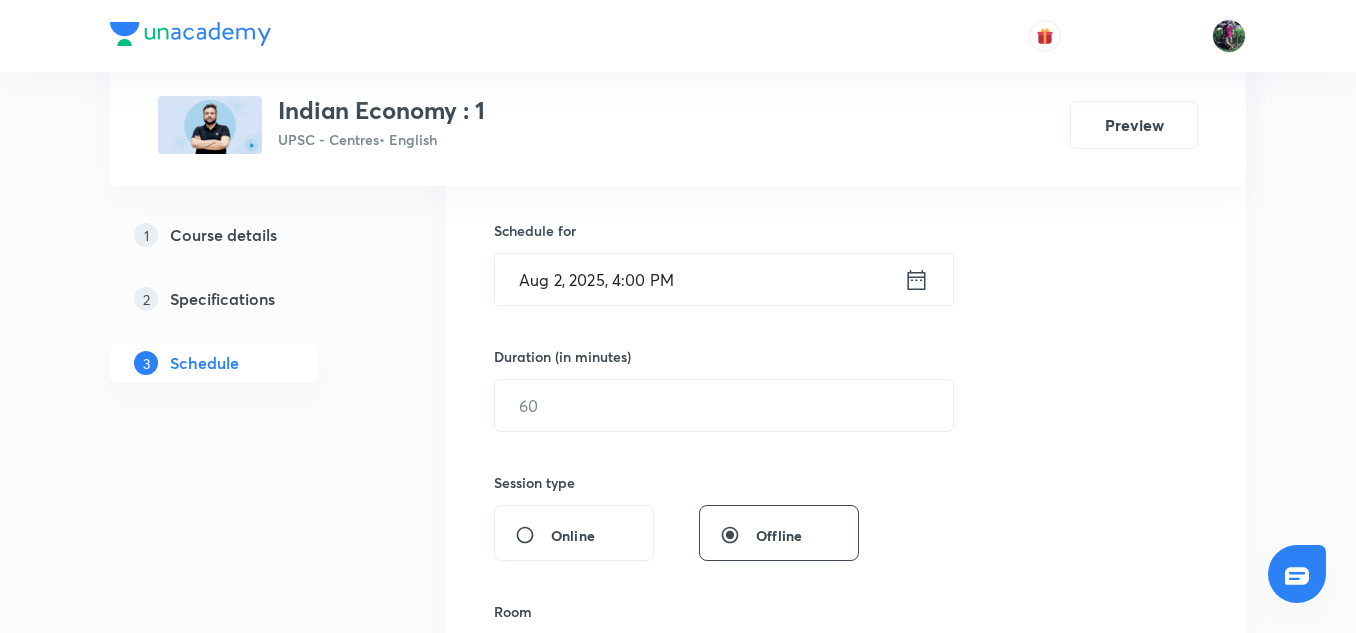 scroll, scrollTop: 474, scrollLeft: 0, axis: vertical 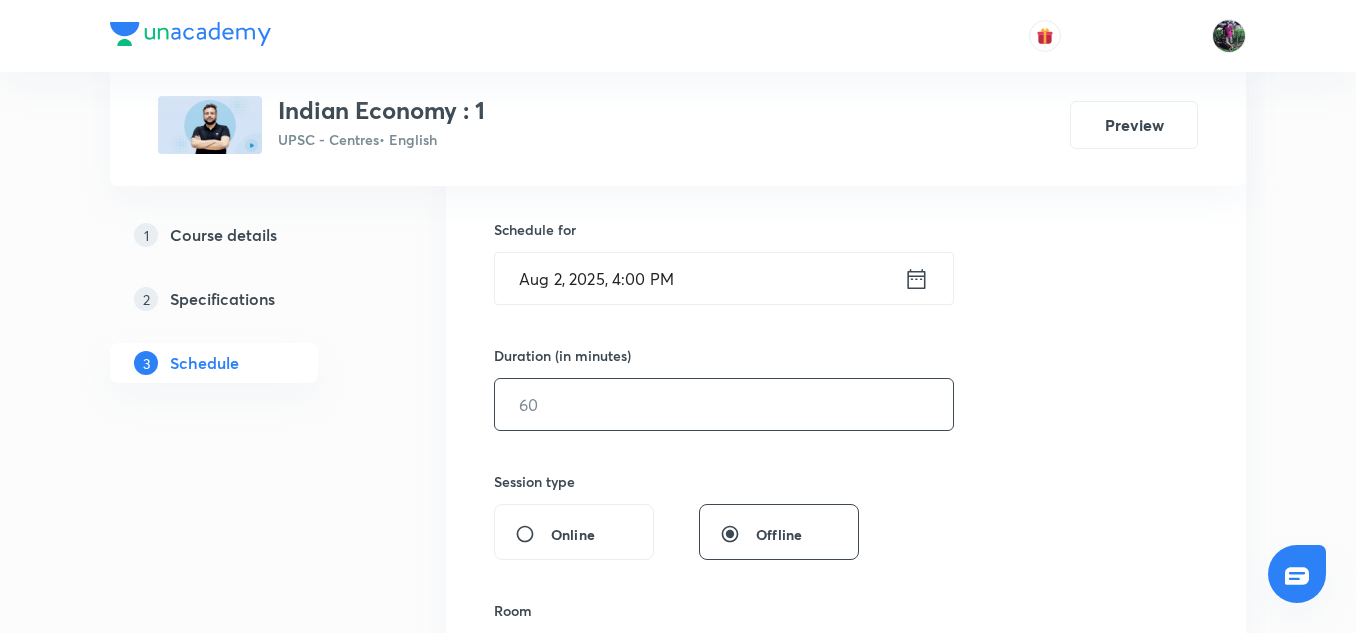 click at bounding box center [724, 404] 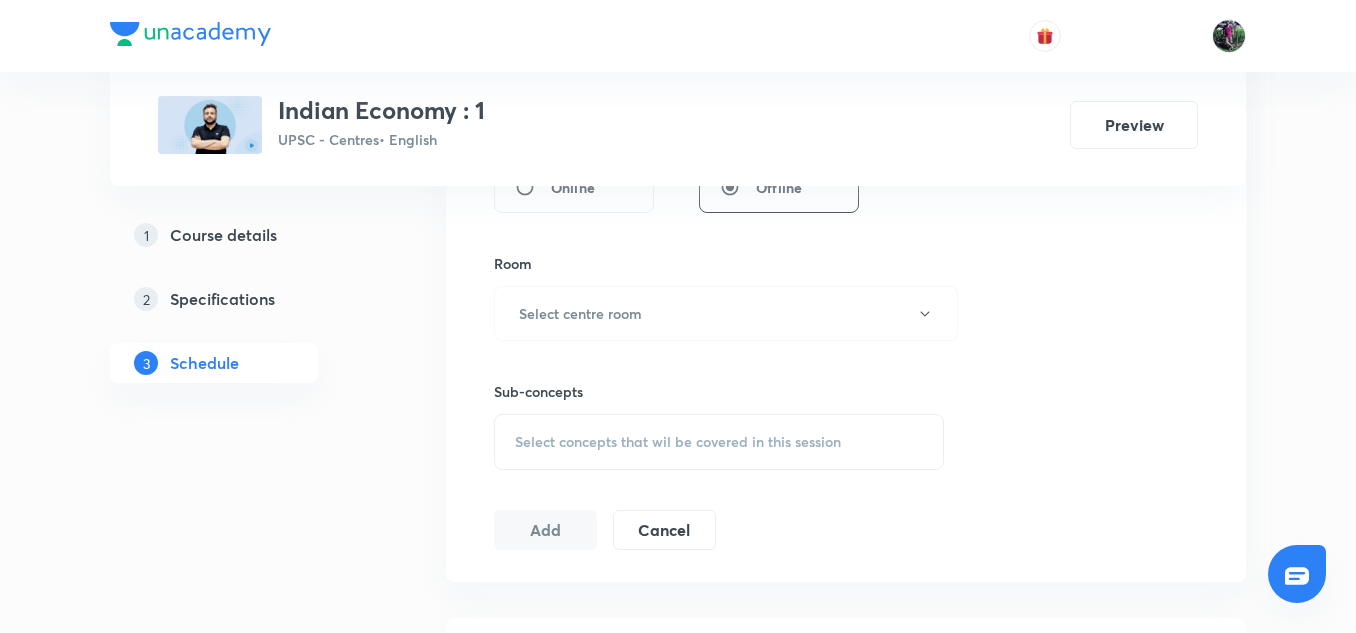 scroll, scrollTop: 866, scrollLeft: 0, axis: vertical 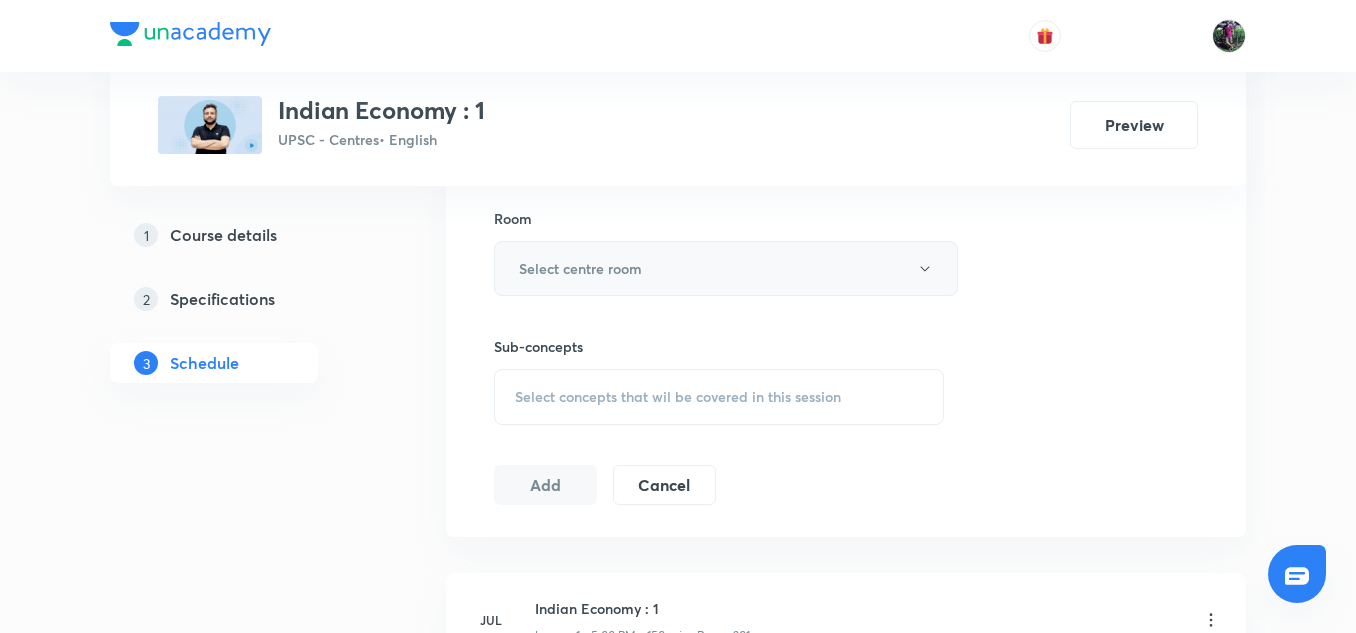 type on "180" 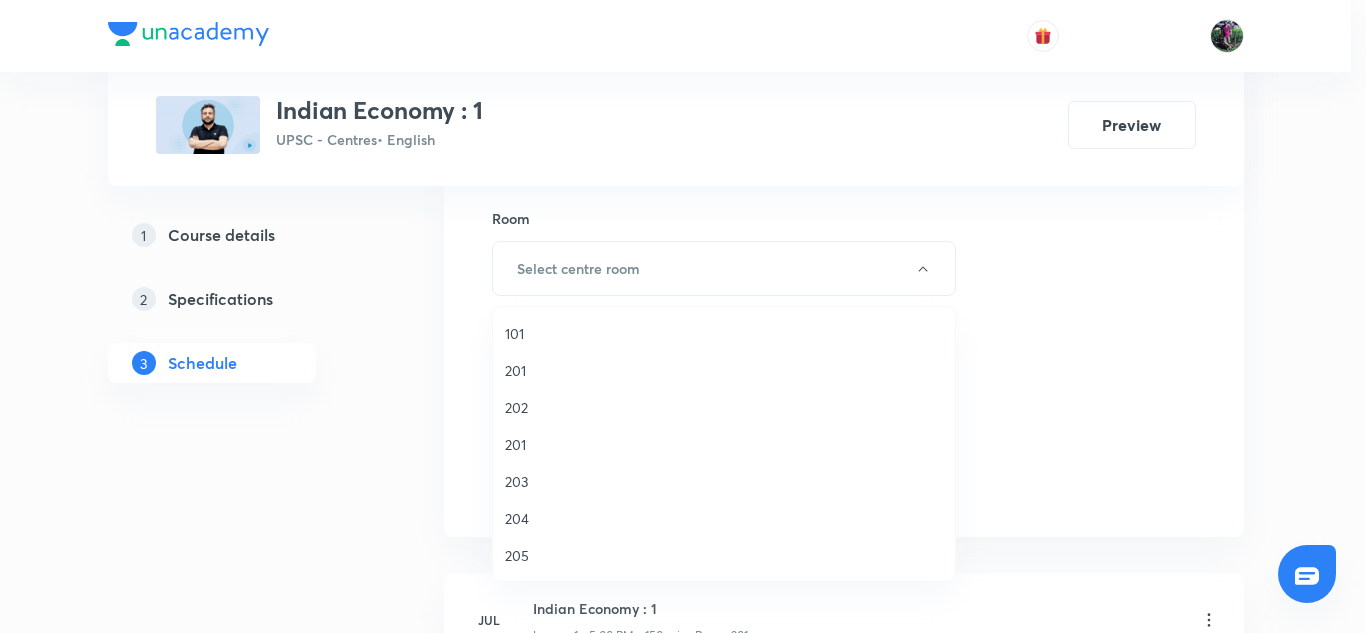 click on "204" at bounding box center (724, 518) 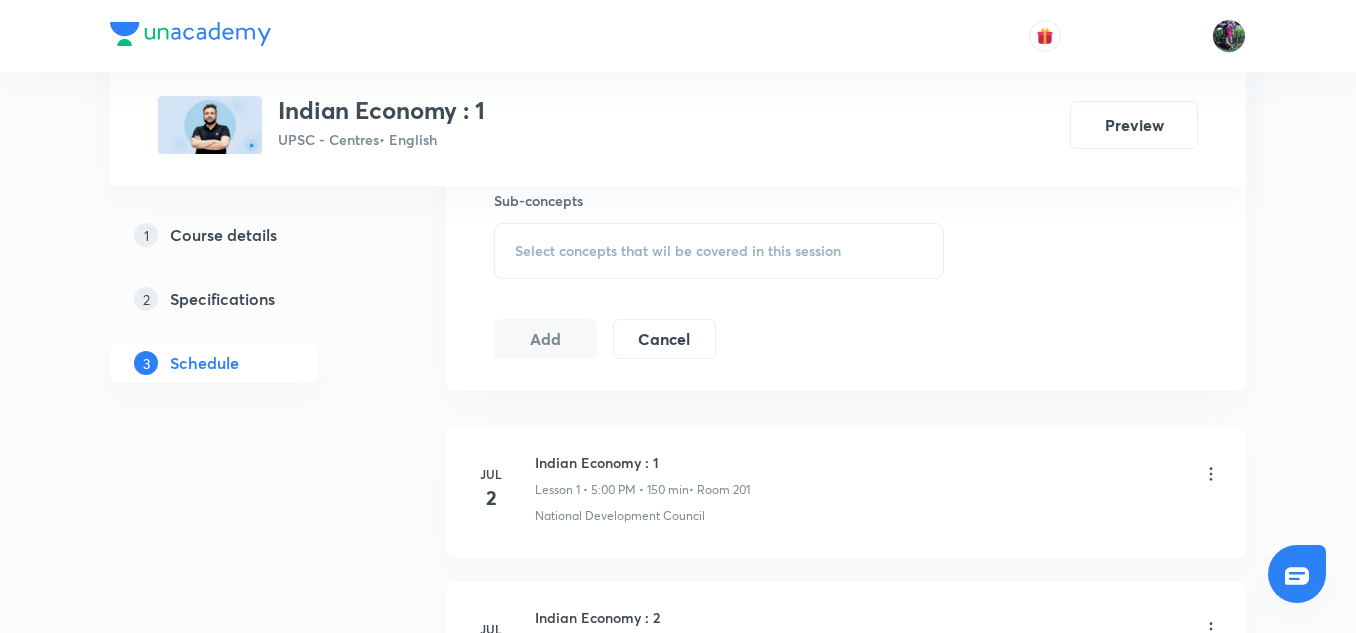 scroll, scrollTop: 1013, scrollLeft: 0, axis: vertical 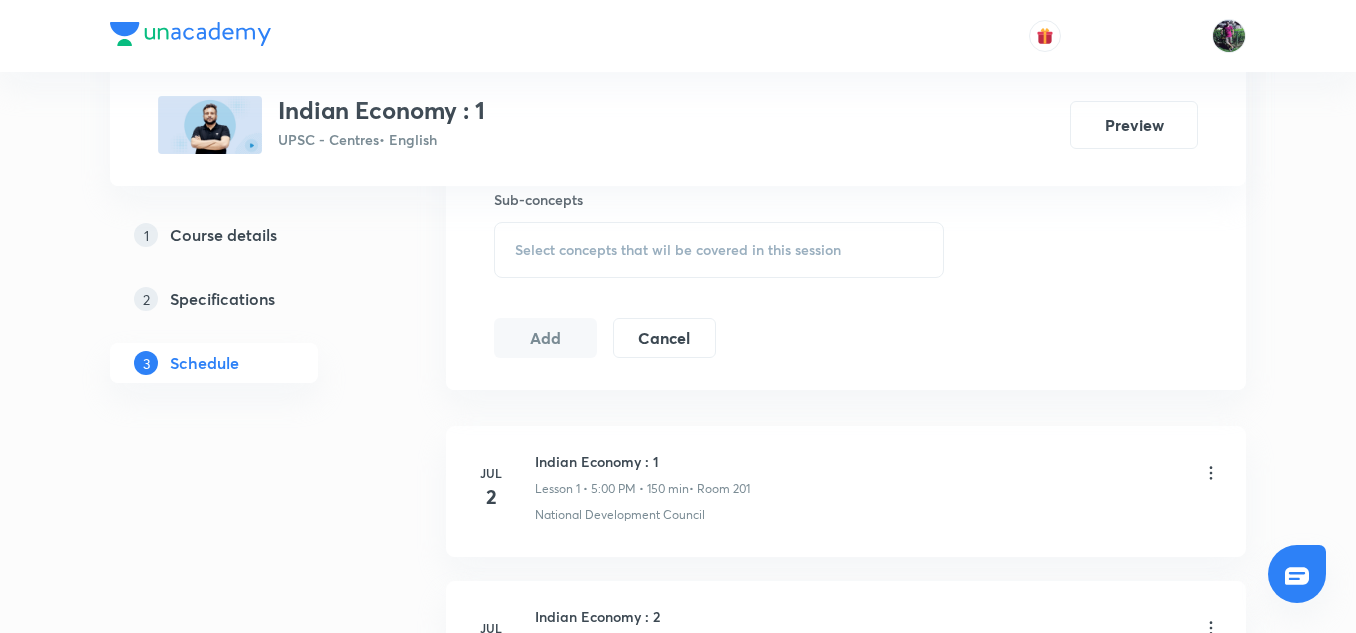 click on "Select concepts that wil be covered in this session" at bounding box center (678, 250) 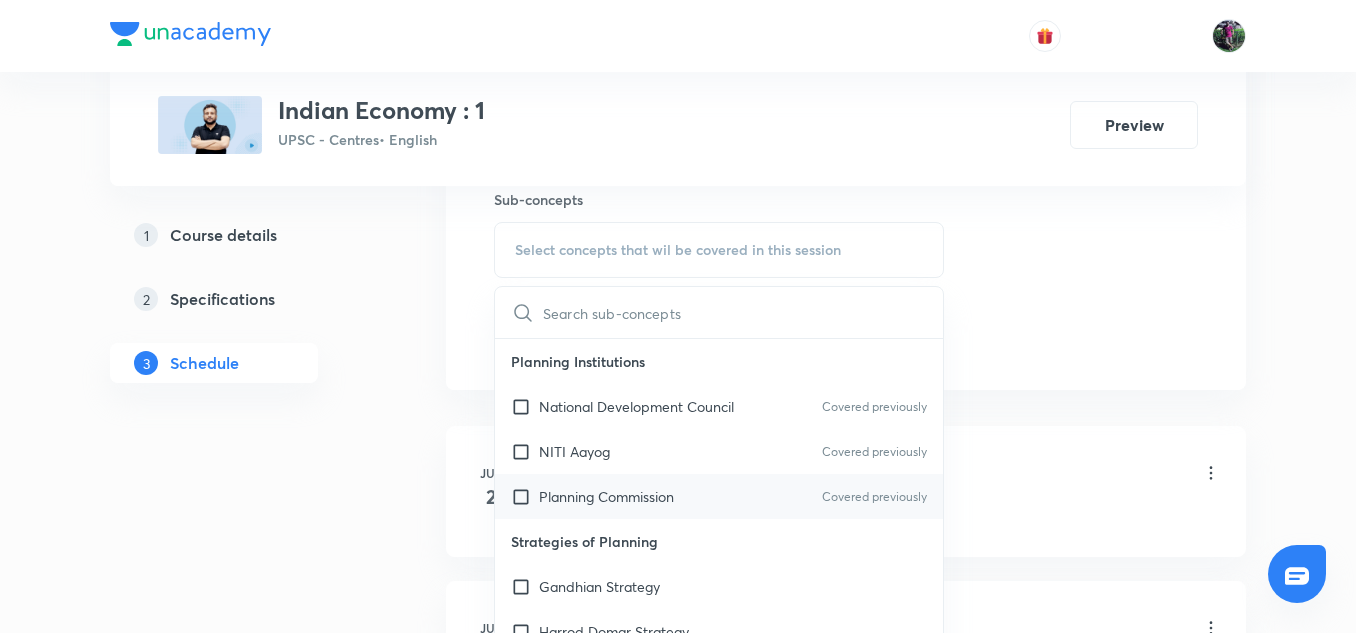 click on "Planning Commission" at bounding box center (606, 496) 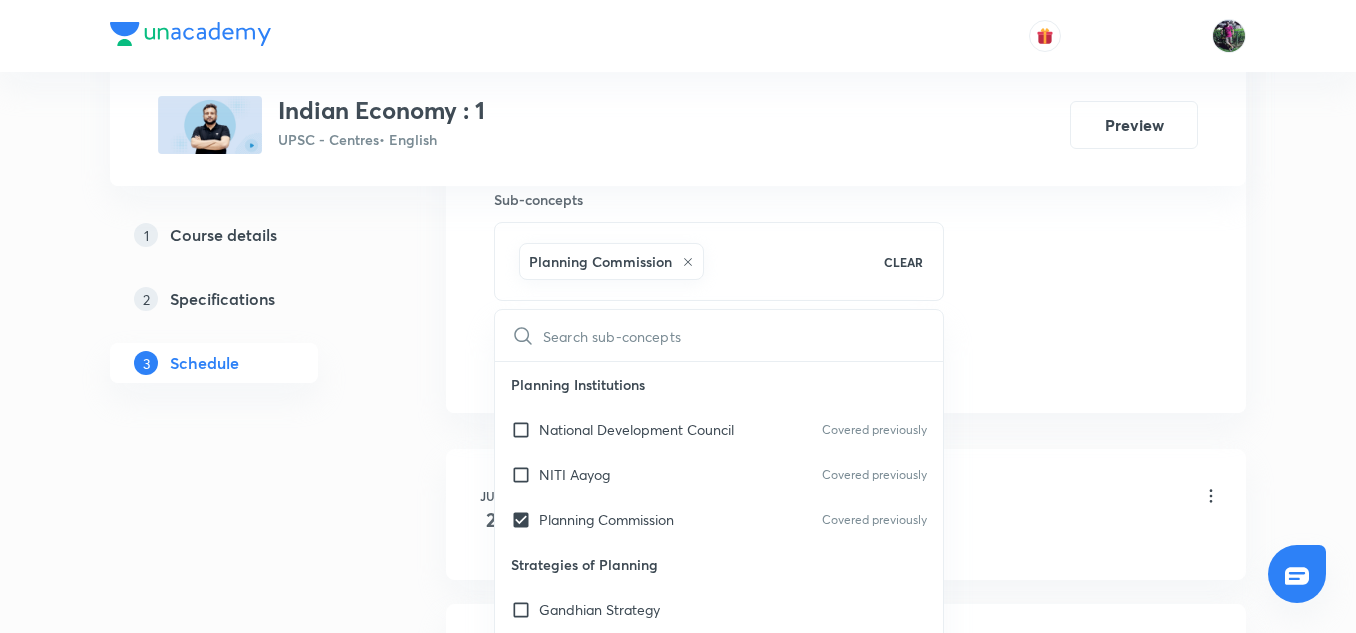 click on "Session 26 Live class Session title 19/99 Indian Economy : 26 Schedule for [DATE], [TIME] Duration (in minutes) [DURATION] Session type Online Offline Room 204 Sub-concepts Planning Commission CLEAR Planning Institutions National Development Council Covered previously NITI Aayog Covered previously Planning Commission Covered previously Strategies of Planning Gandhian Strategy Harrod Domar Strategy Nehru Mahalanobis strategy International Monetary Fund IMF Reforms IMF: Establishment, Objectives & Quota Regional Trade Agreements PTA & FTA RCEP SAFTA TPP World Bank Group IBRD, IDA, IFC, ICSID and MIGA World Trade Organisation Agreement on Agriculture & Peace Clause Doha & Nairobi Ministerial Conferences GATT to WTO IPR Issues & New IPR Policy 2016 TRIPs & TRIPS+ WTO: Objectives, Functions & Structure Alternative to GDP Green GDP Happiness Index Human Development Index Human Poverty Index Social Progress Index GST 101st Constitutional Amendment Anti-Profiteering in GST Benefits of GST to MSMEs" at bounding box center [846, -100] 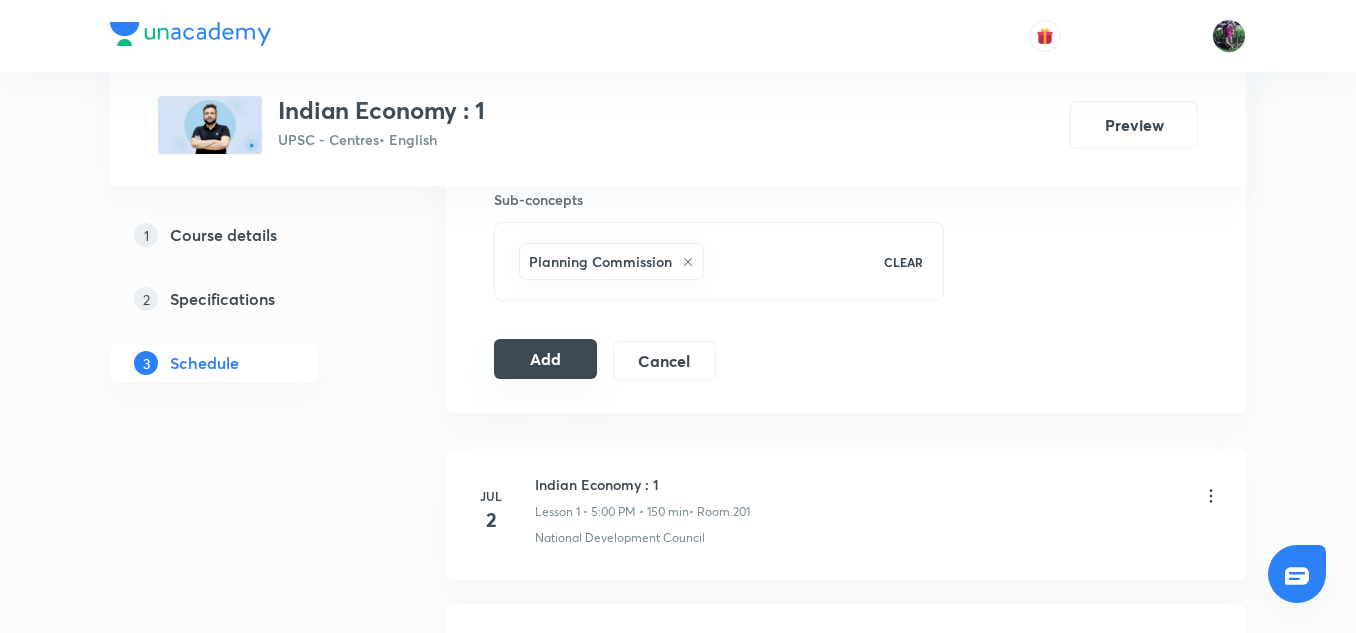 click on "Add" at bounding box center [545, 359] 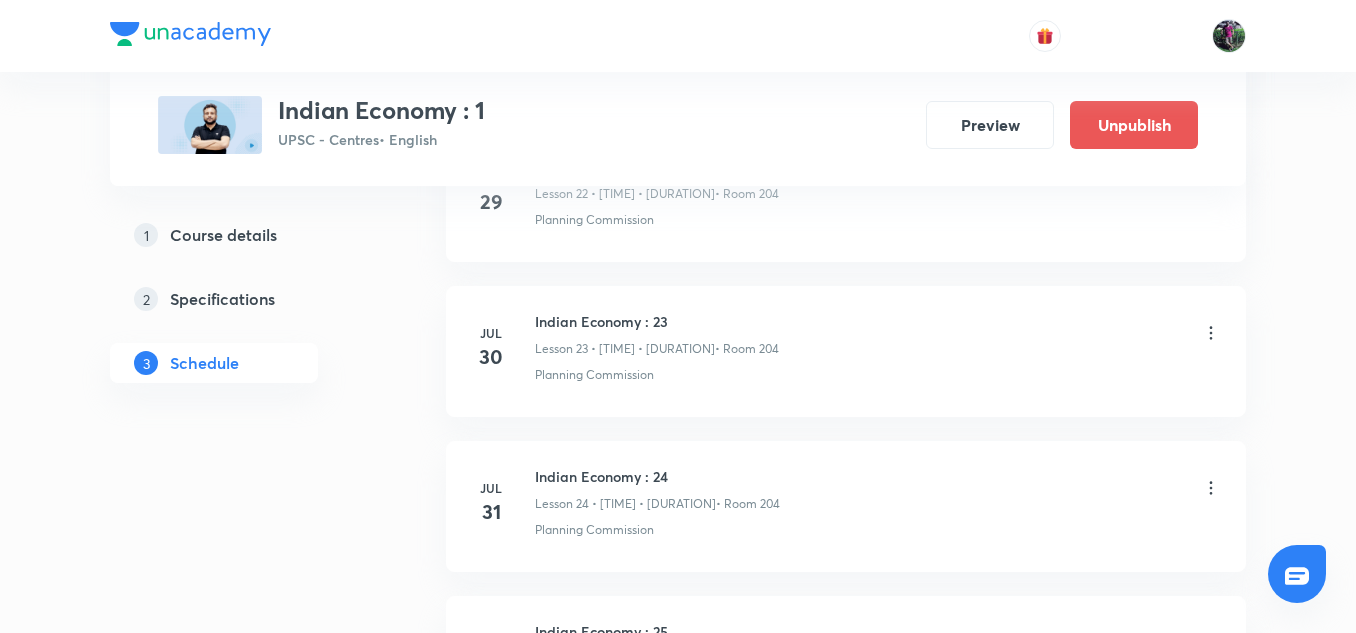 scroll, scrollTop: 4081, scrollLeft: 0, axis: vertical 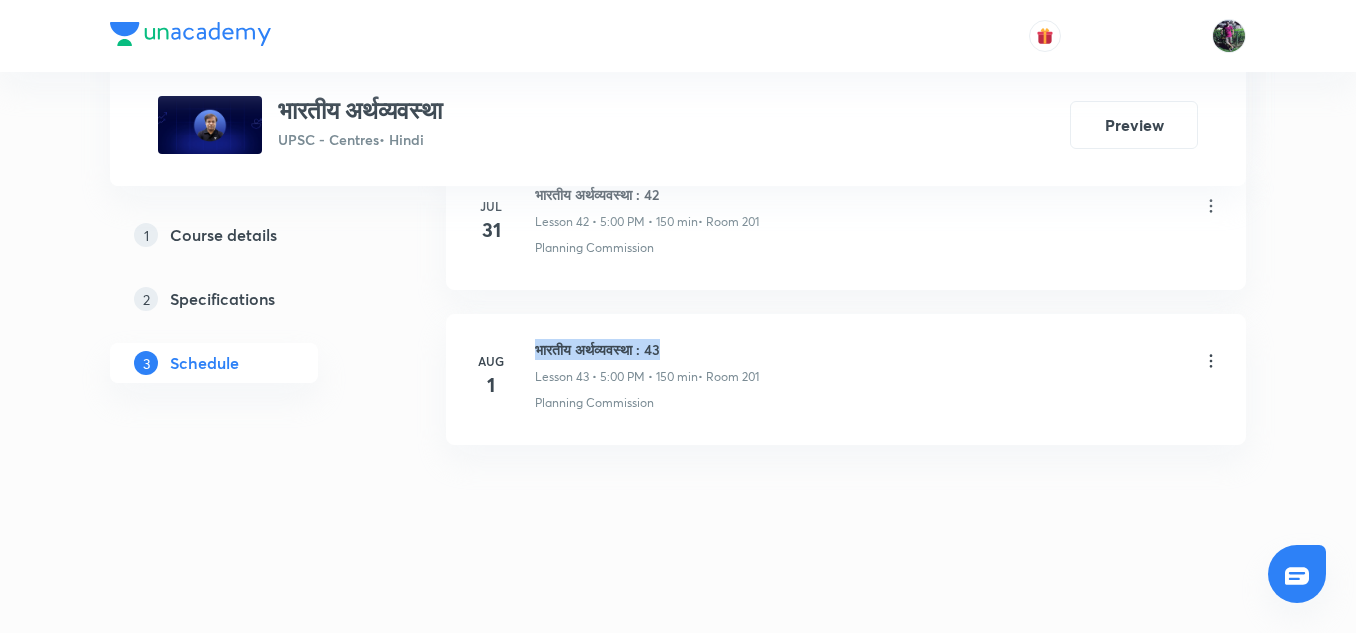 drag, startPoint x: 536, startPoint y: 350, endPoint x: 714, endPoint y: 344, distance: 178.10109 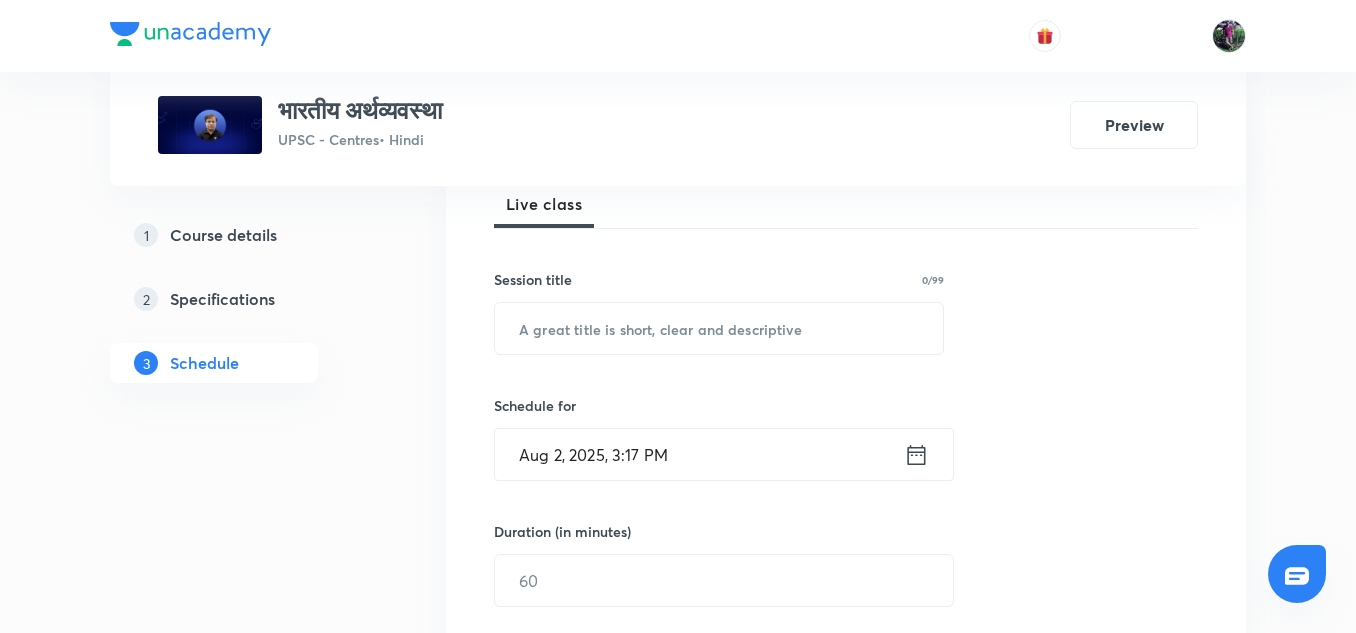 scroll, scrollTop: 330, scrollLeft: 0, axis: vertical 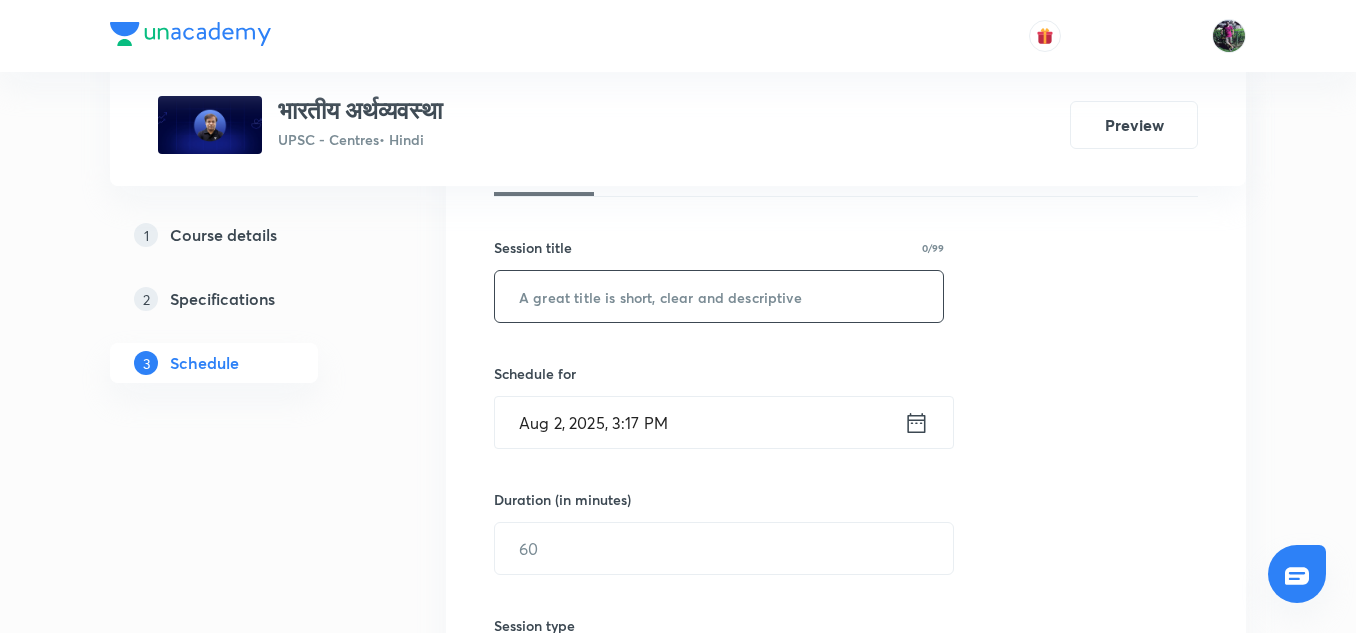click at bounding box center (719, 296) 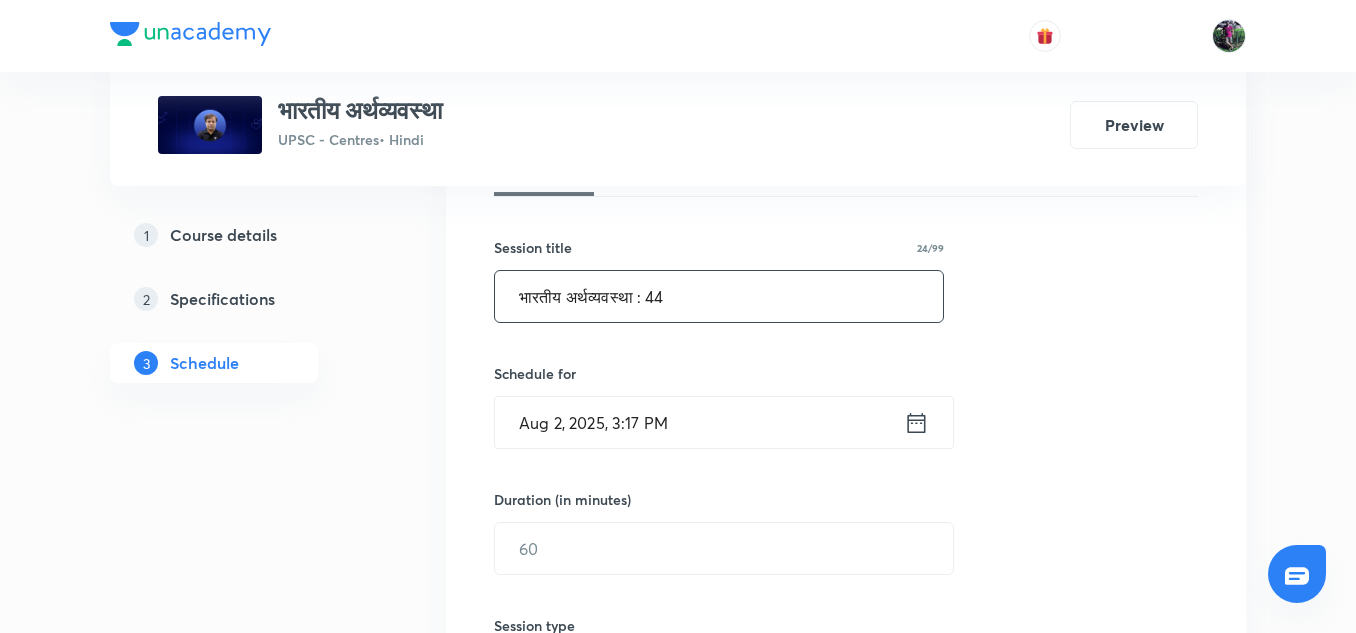 type on "भारतीय अर्थव्यवस्था : 44" 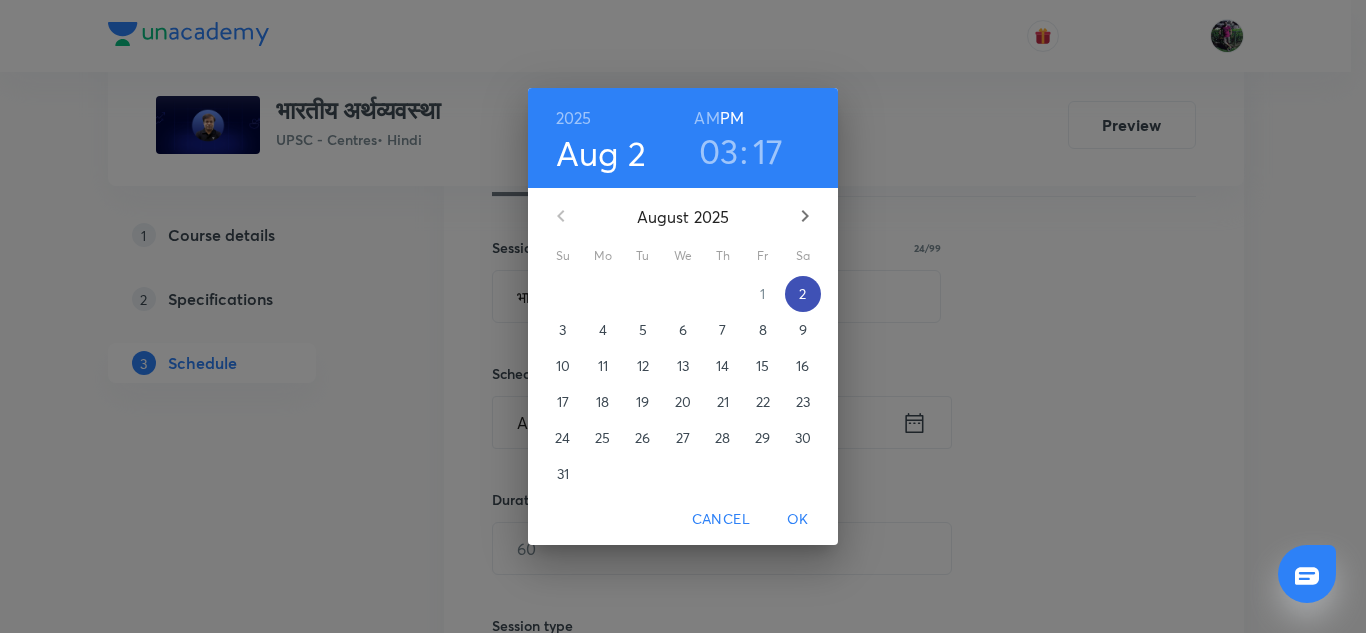 click on "2" at bounding box center (802, 294) 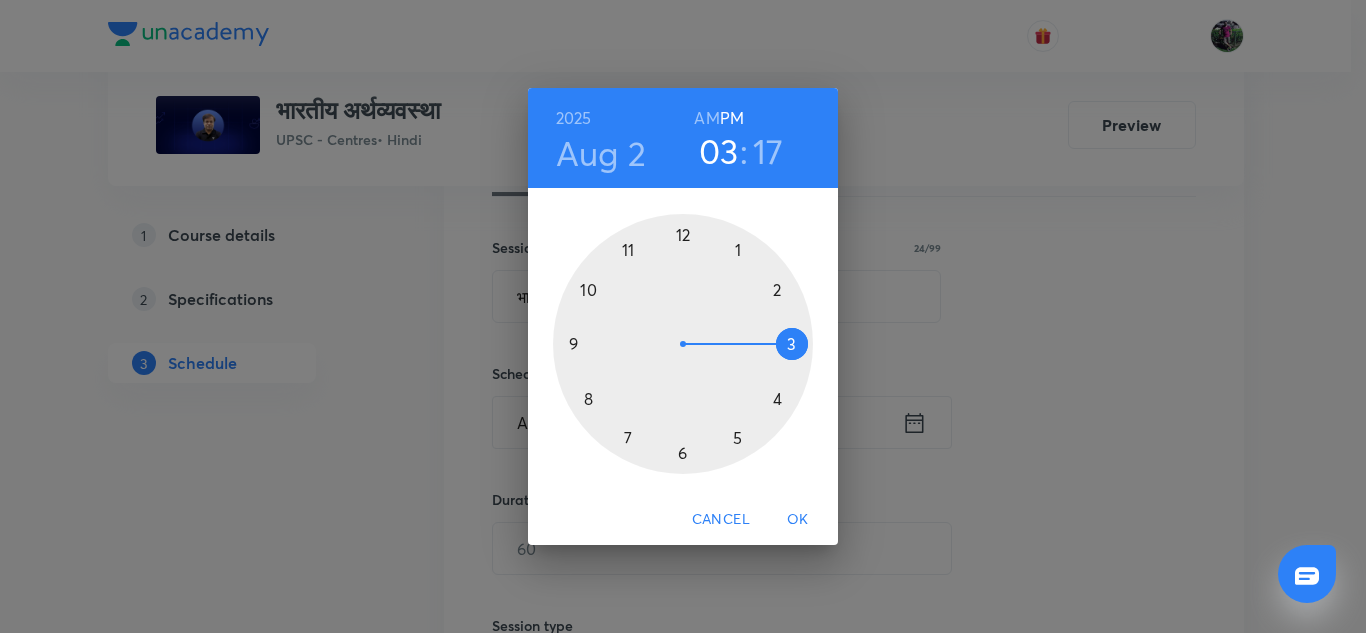 click at bounding box center [683, 344] 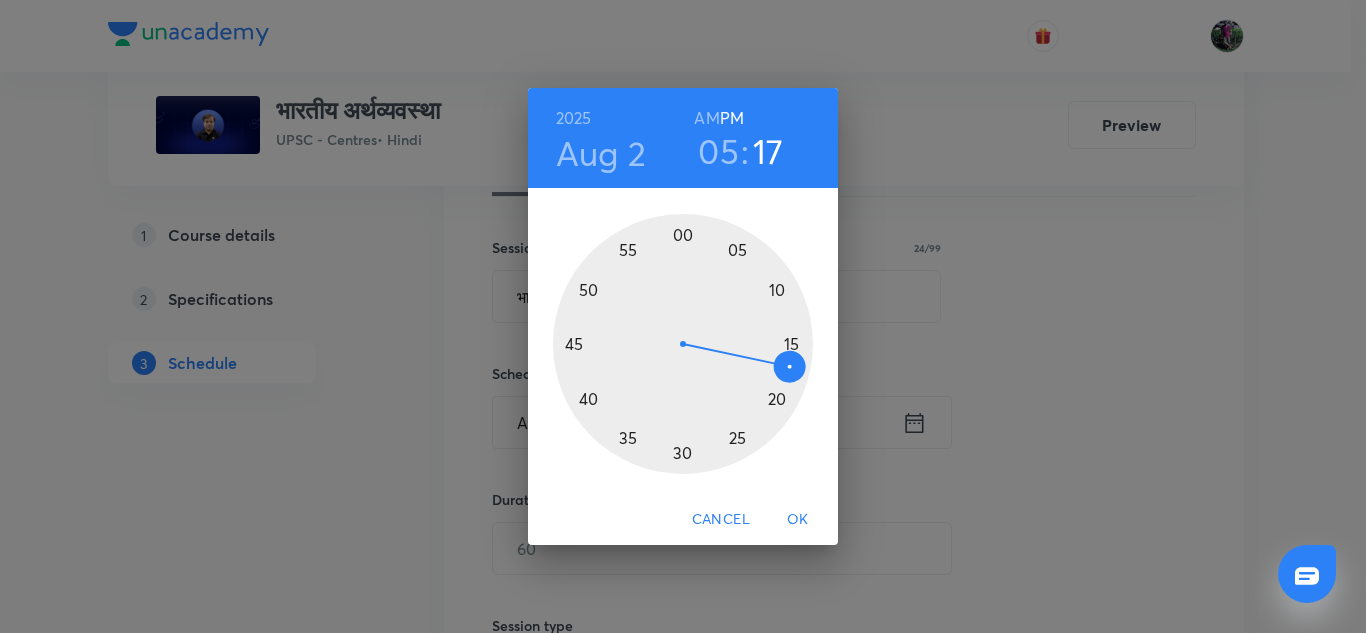 click at bounding box center (683, 344) 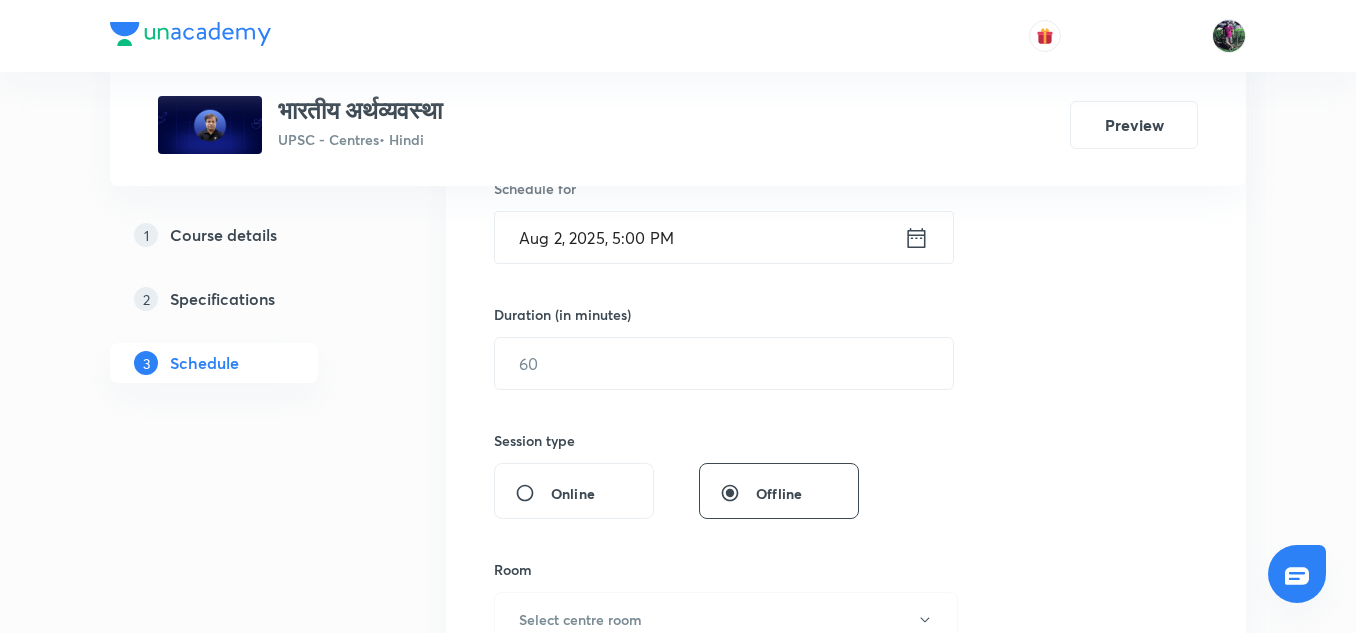 scroll, scrollTop: 516, scrollLeft: 0, axis: vertical 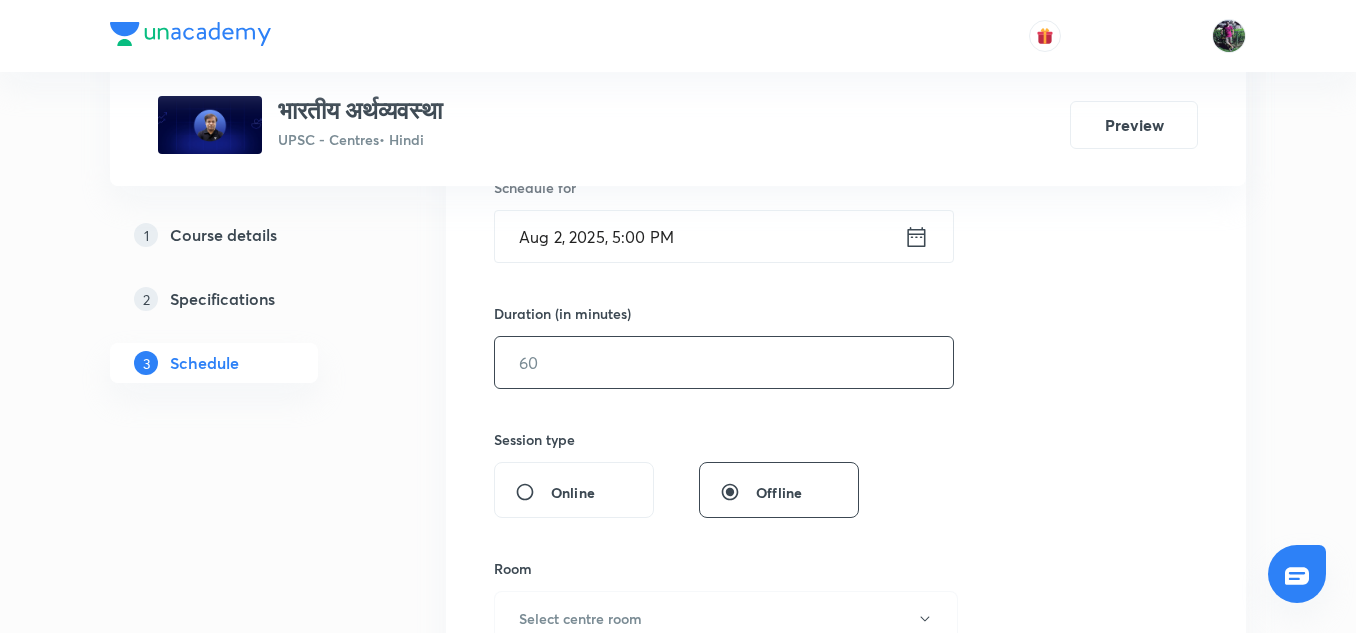 click at bounding box center (724, 362) 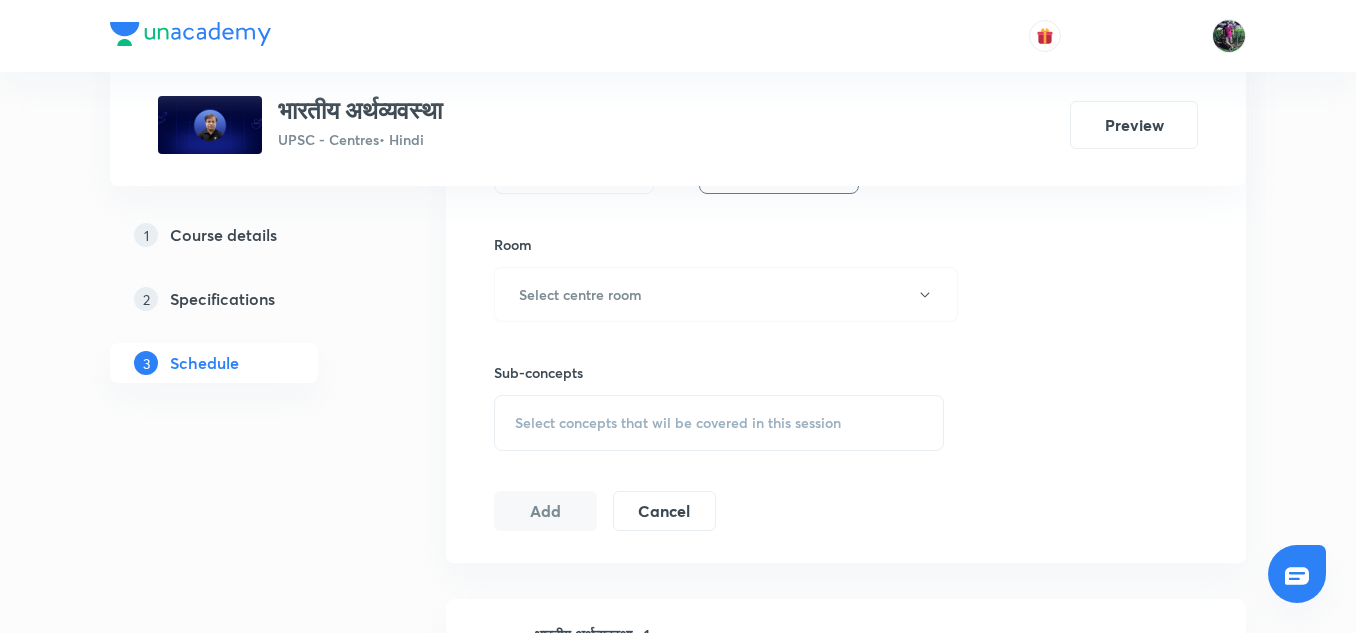 scroll, scrollTop: 841, scrollLeft: 0, axis: vertical 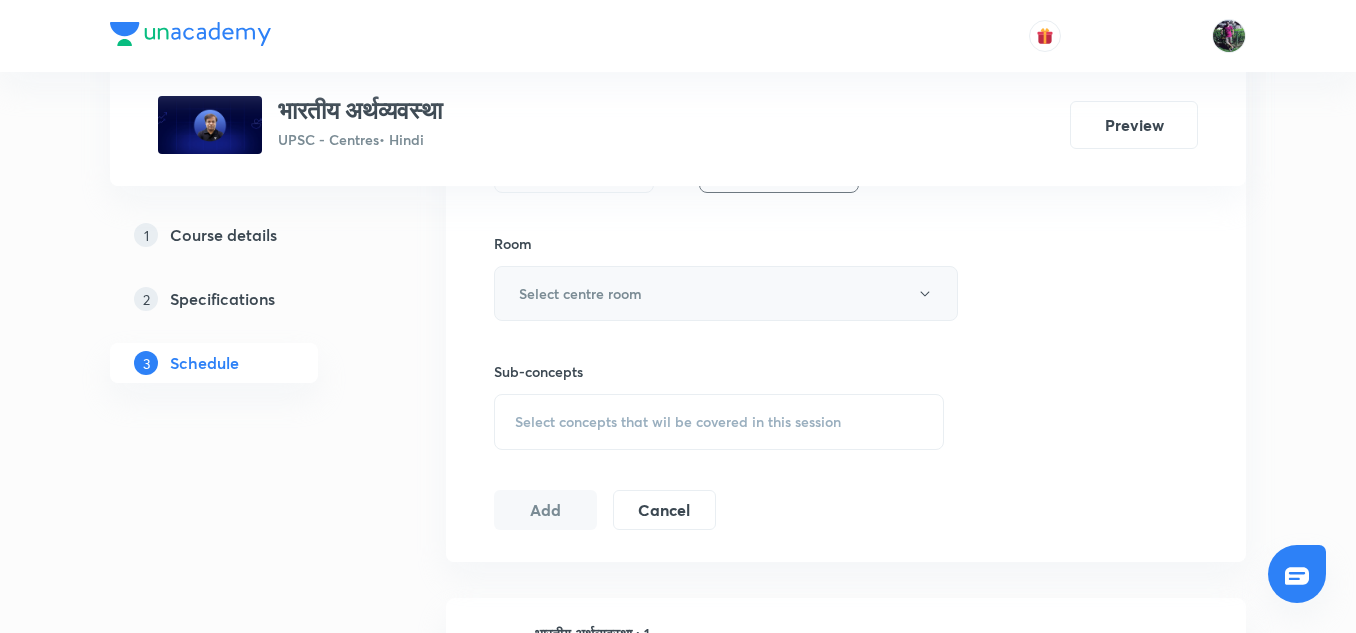 type on "180" 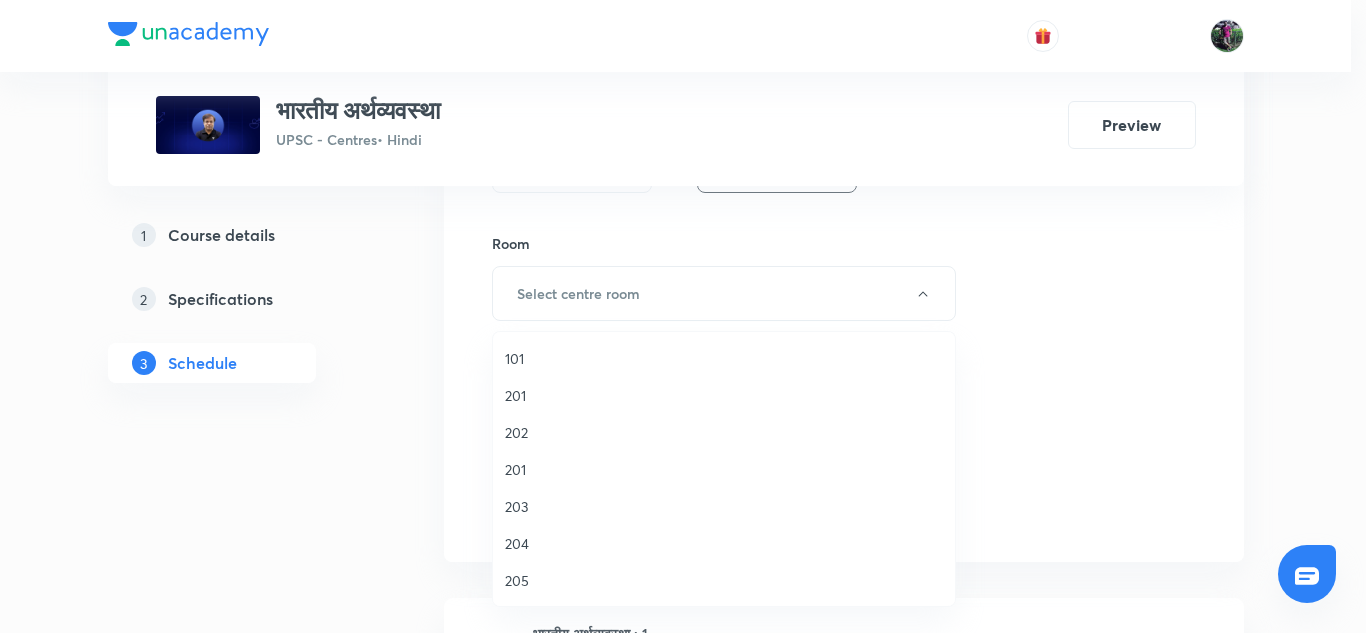 click on "201" at bounding box center (724, 469) 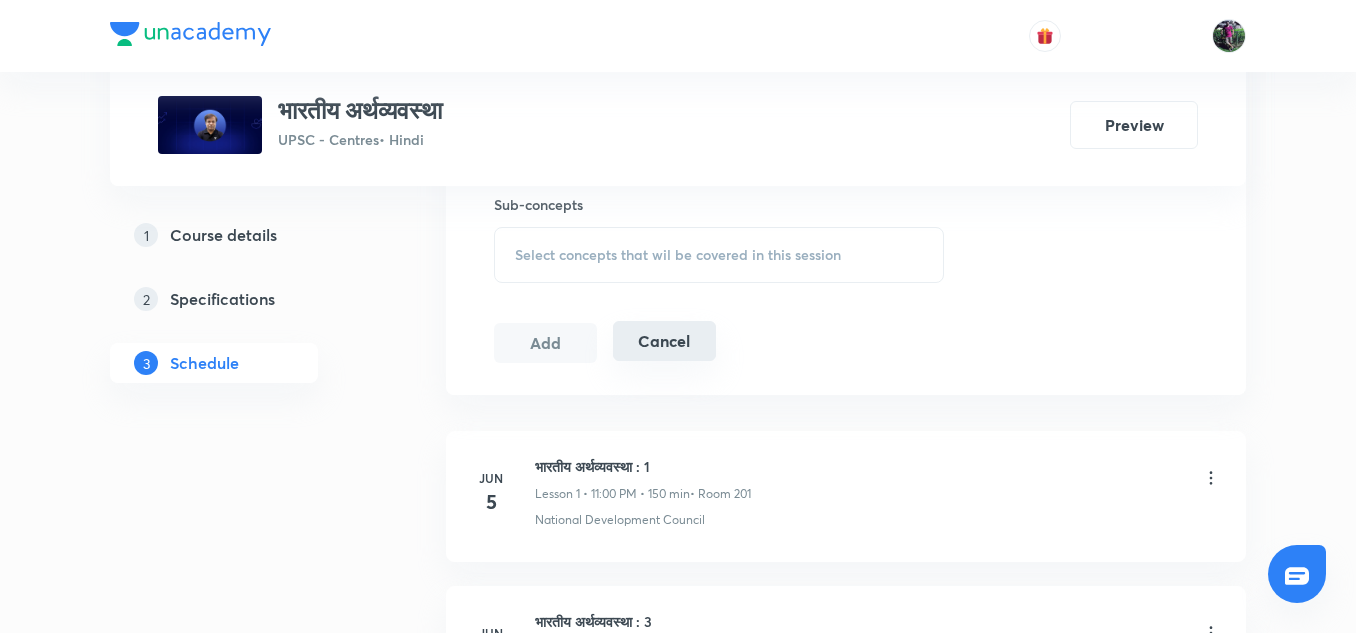 scroll, scrollTop: 1013, scrollLeft: 0, axis: vertical 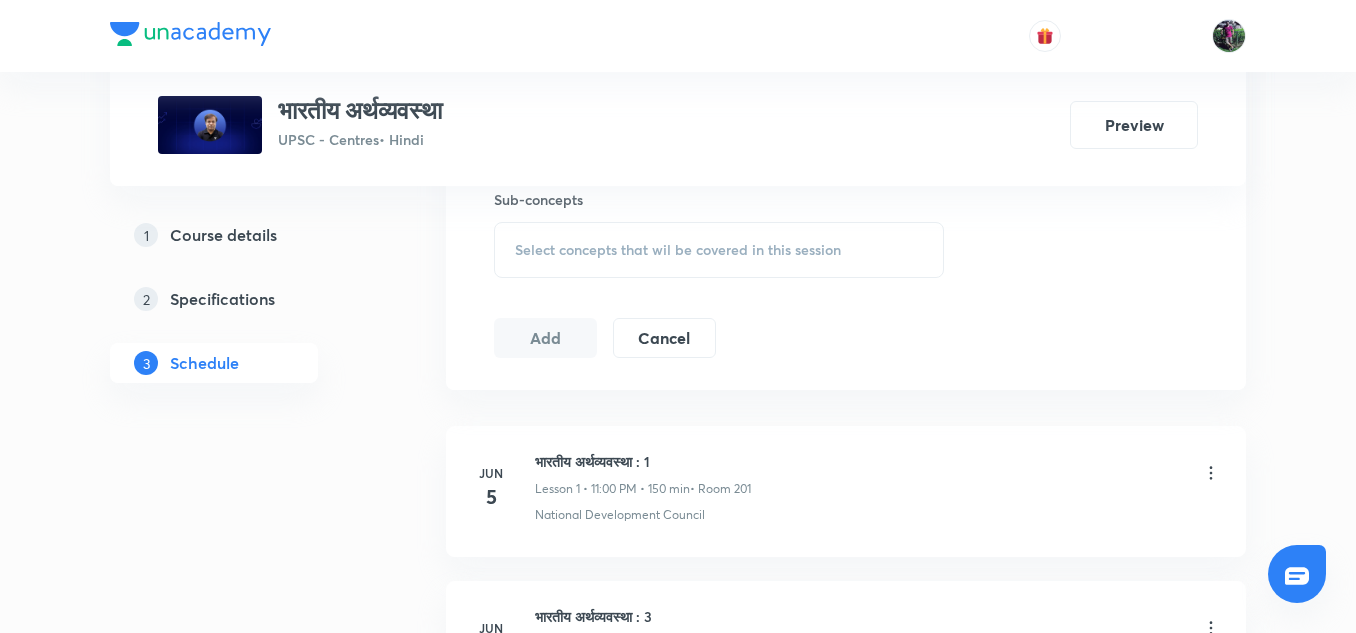 click on "Select concepts that wil be covered in this session" at bounding box center (678, 250) 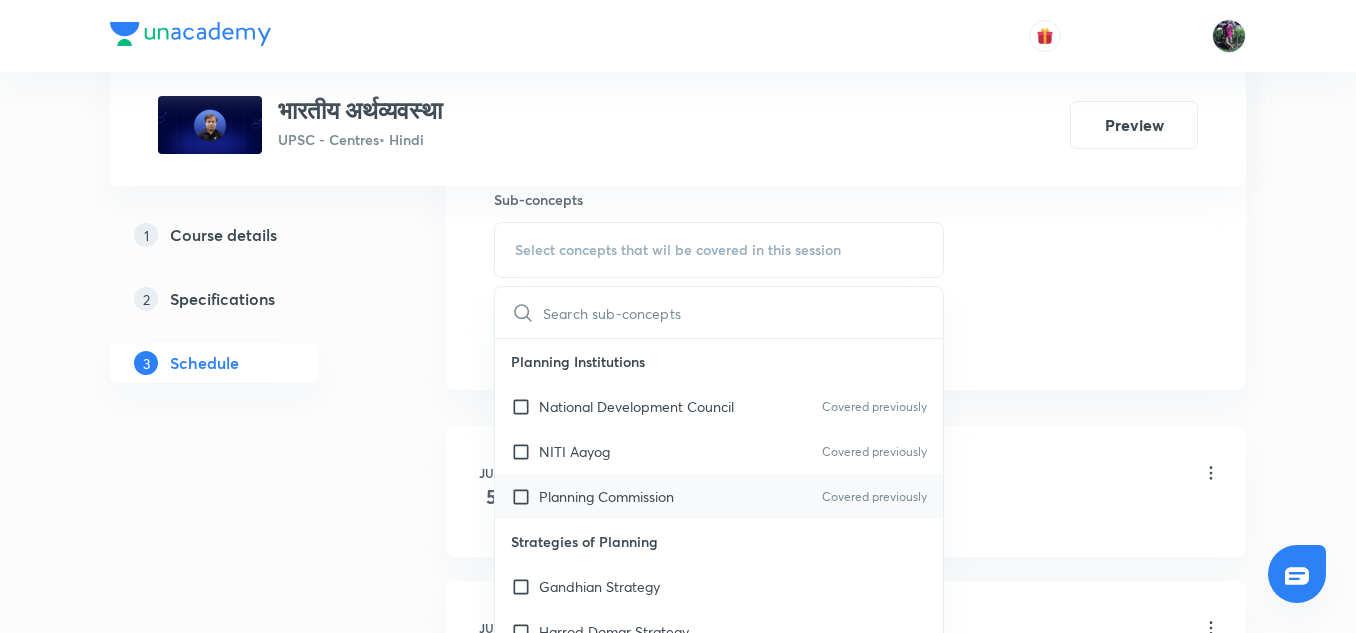 click on "Planning Commission" at bounding box center [606, 496] 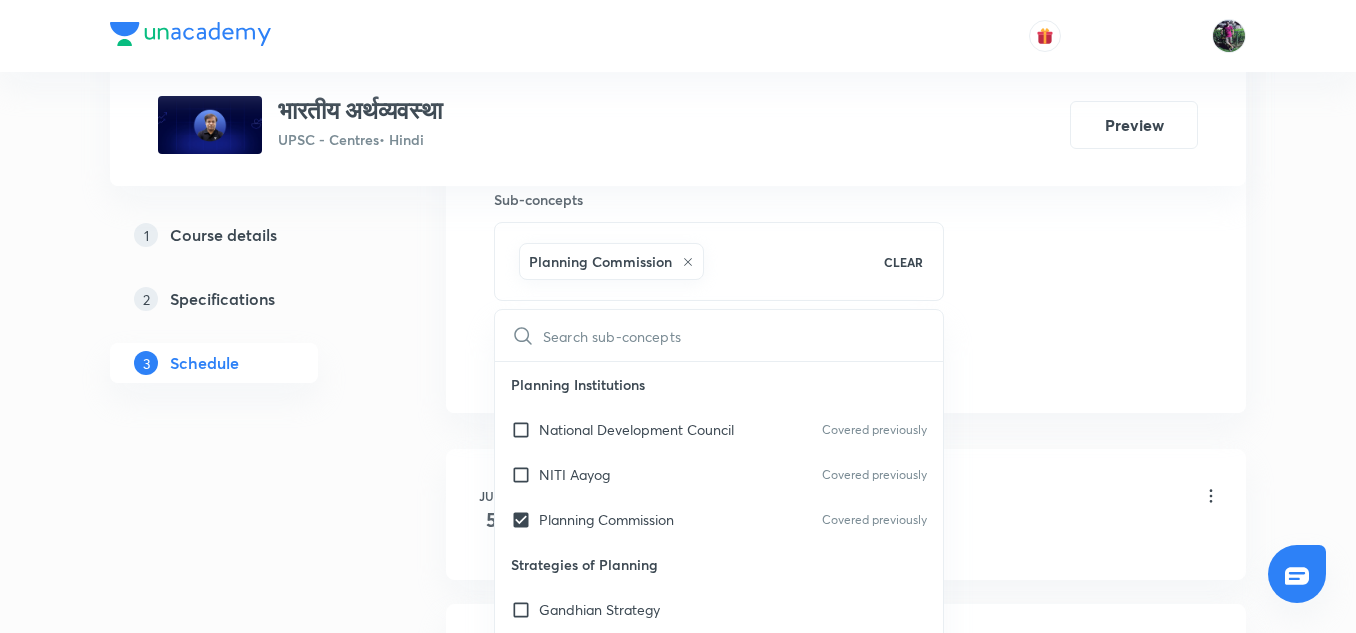 click on "Session  44 Live class Session title 24/99 भारतीय अर्थव्यवस्था : 44 ​ Schedule for Aug 2, 2025, 5:00 PM ​ Duration (in minutes) 180 ​   Session type Online Offline Room 201 Sub-concepts Planning Commission CLEAR ​ Planning Institutions National Development Council Covered previously NITI Aayog Covered previously Planning Commission Covered previously Strategies of Planning Gandhian Strategy Harrod Domar Strategy Nehru Mahalanobis strategy International Monetary Fund IMF Reforms IMF: Establishment, Objectives & Quota Regional Trade Agreements PTA & FTA RCEP SAFTA TPP World Bank Group IBRD, IDA, IFC, ICSID and MIGA World Trade Organisation Agreement on Agriculture & Peace Clause Doha & Nairobi Ministerial Conferences GATT to WTO IPR Issues & New IPR Policy 2016 TRIPs & TRIPS+ WTO: Objectives, Functions & Structure Alternative to GDP Green GDP Happiness Index Human Development Index Human Poverty Index Social Progress Index International Organisations Taxation POEM NNP" at bounding box center (846, -100) 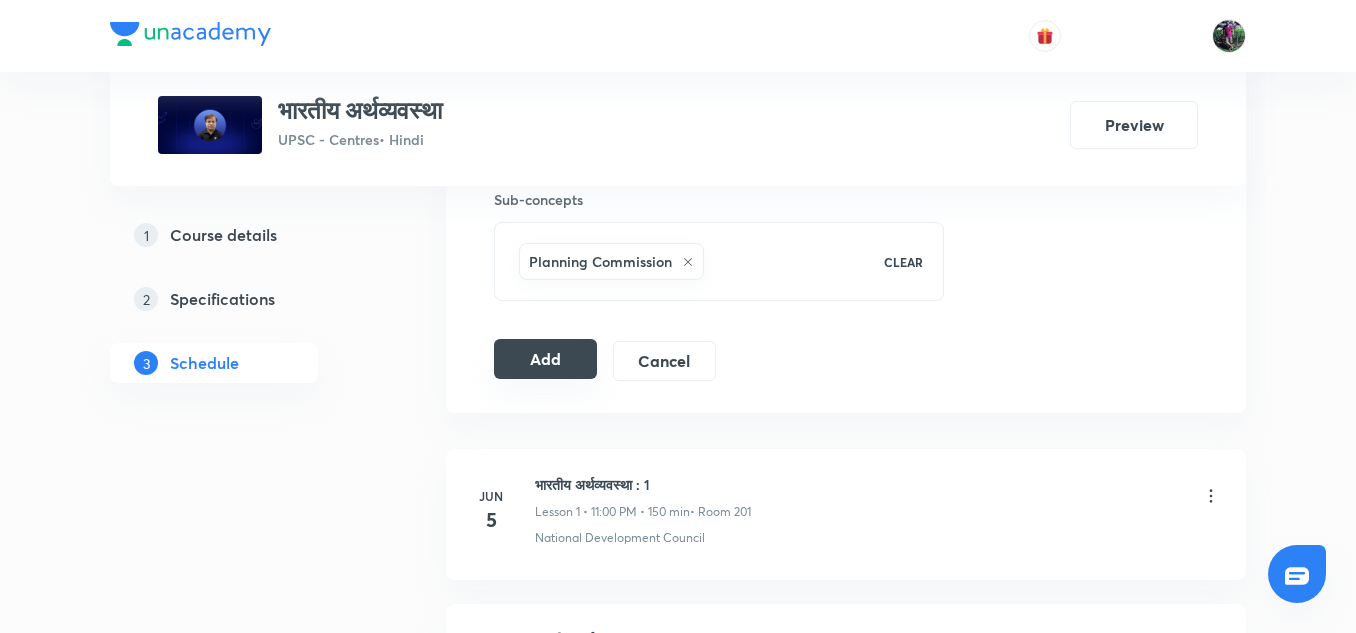 click on "Add" at bounding box center [545, 359] 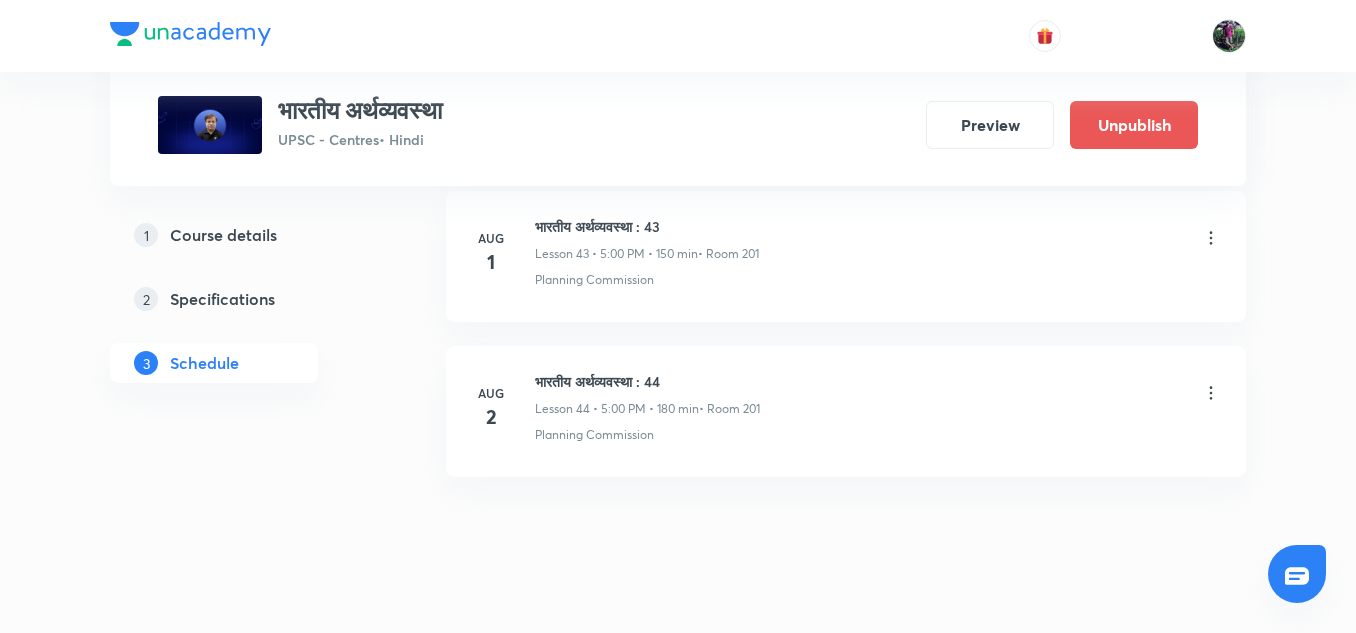 scroll, scrollTop: 6863, scrollLeft: 0, axis: vertical 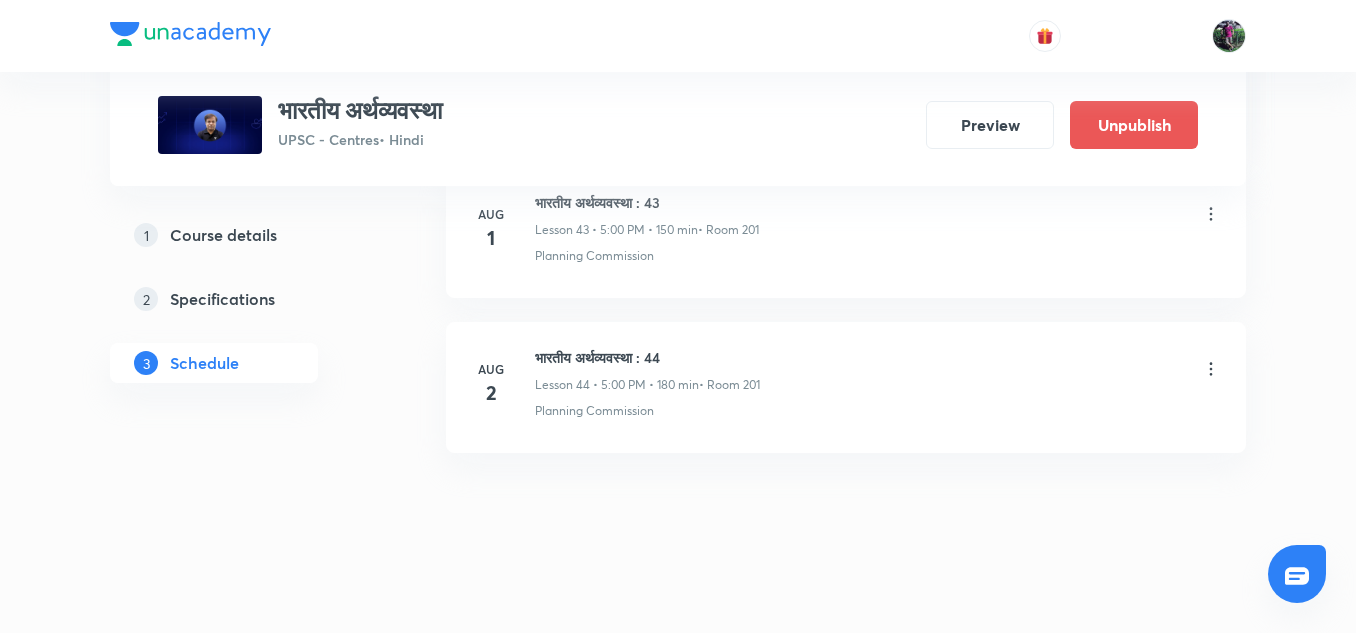click 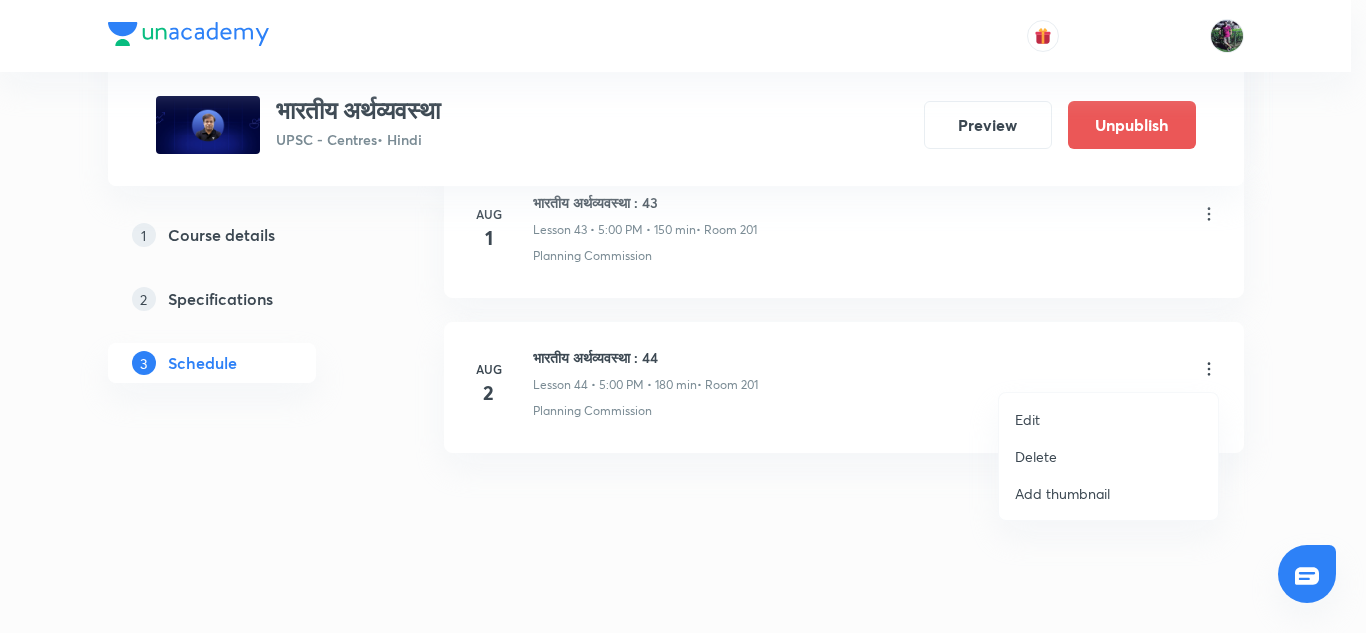 click on "Edit" at bounding box center (1027, 419) 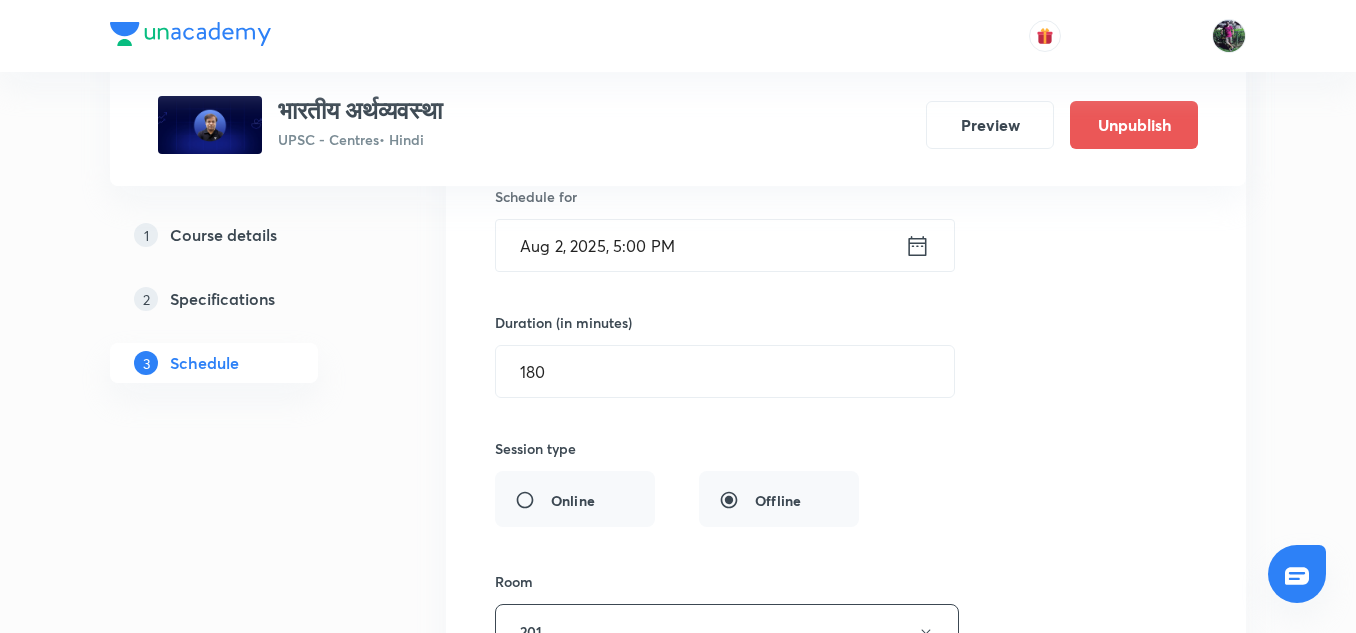 scroll, scrollTop: 7173, scrollLeft: 0, axis: vertical 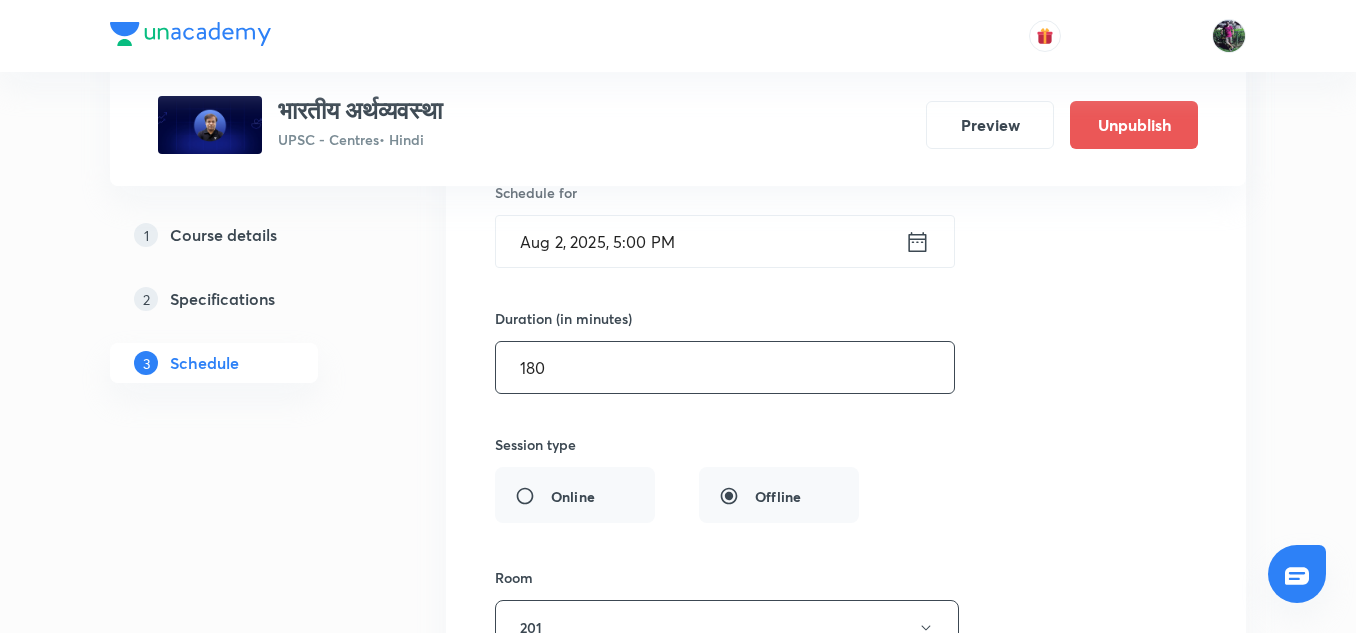 click on "180" at bounding box center (725, 367) 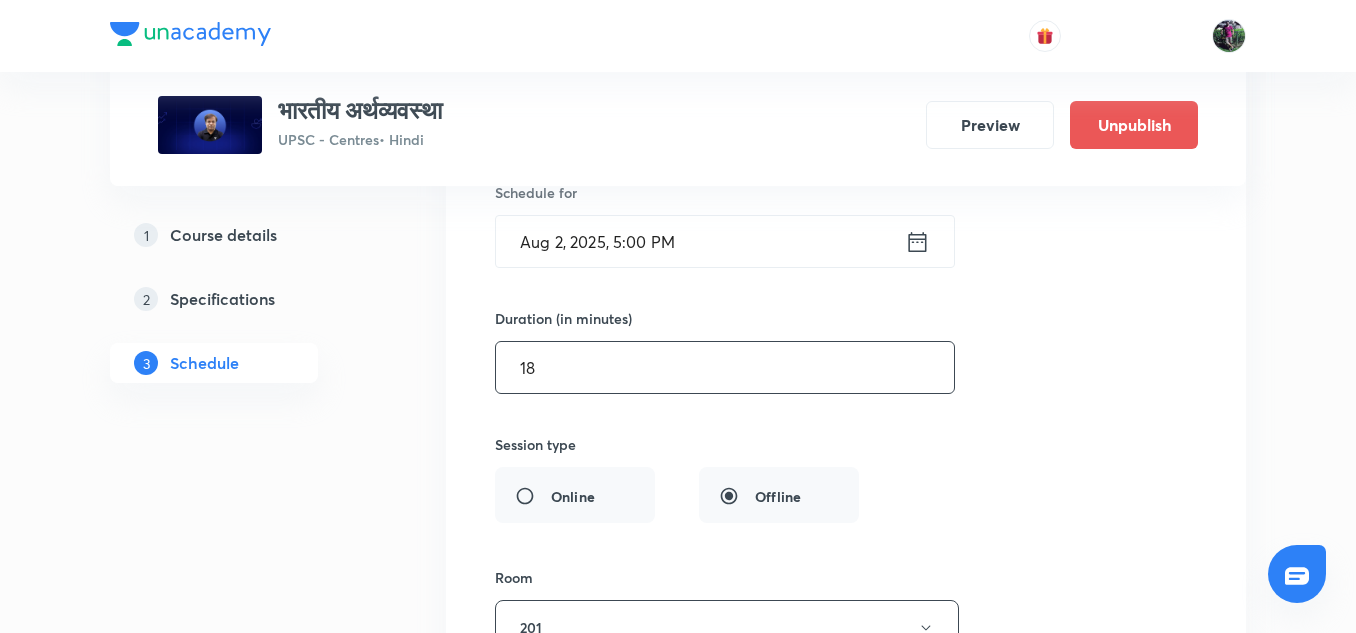 type on "180" 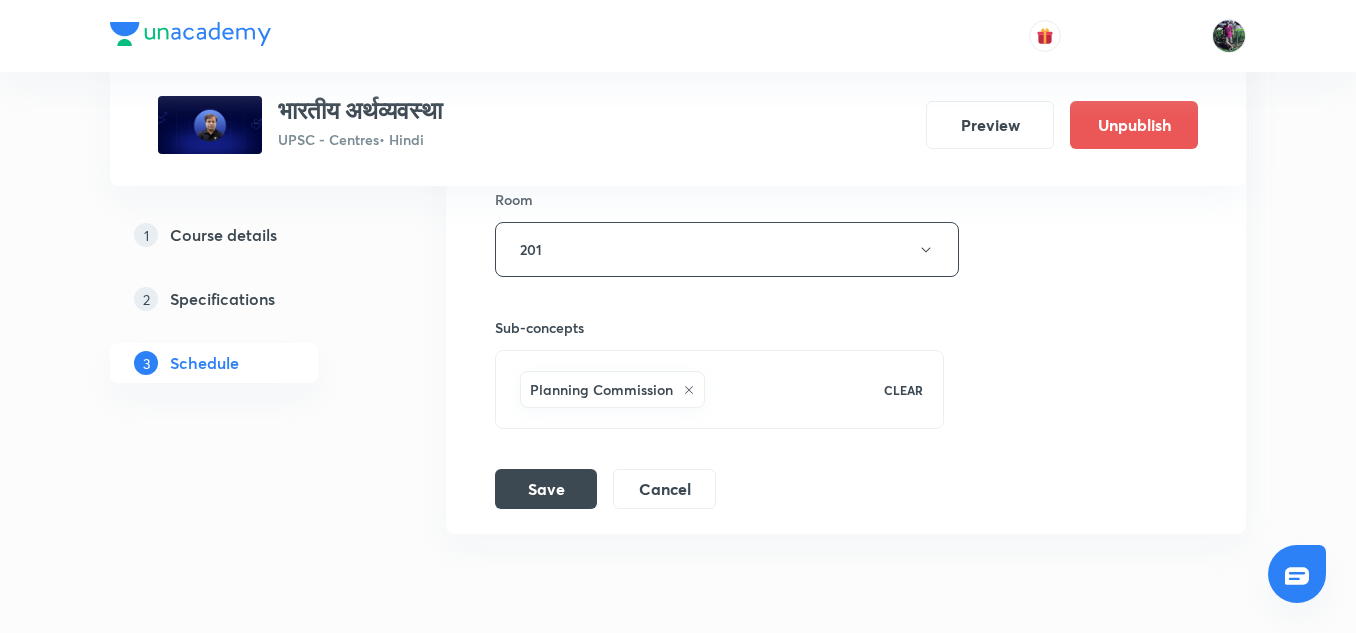 scroll, scrollTop: 7552, scrollLeft: 0, axis: vertical 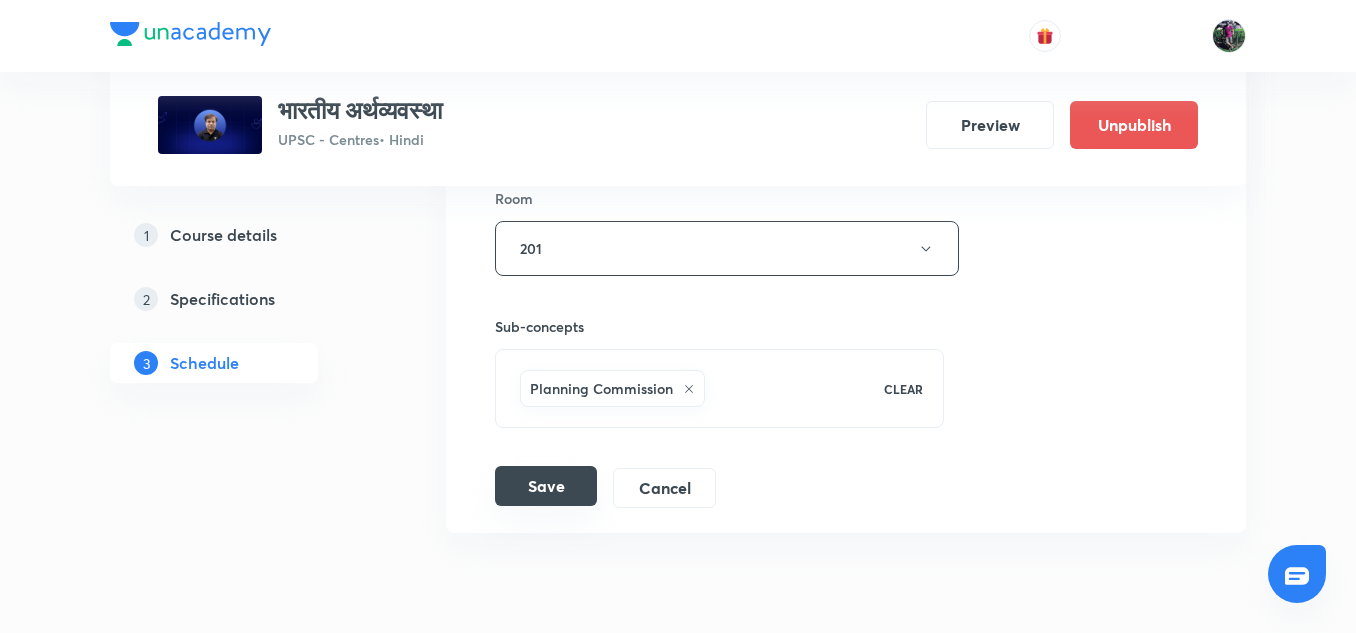click on "Save" at bounding box center [546, 486] 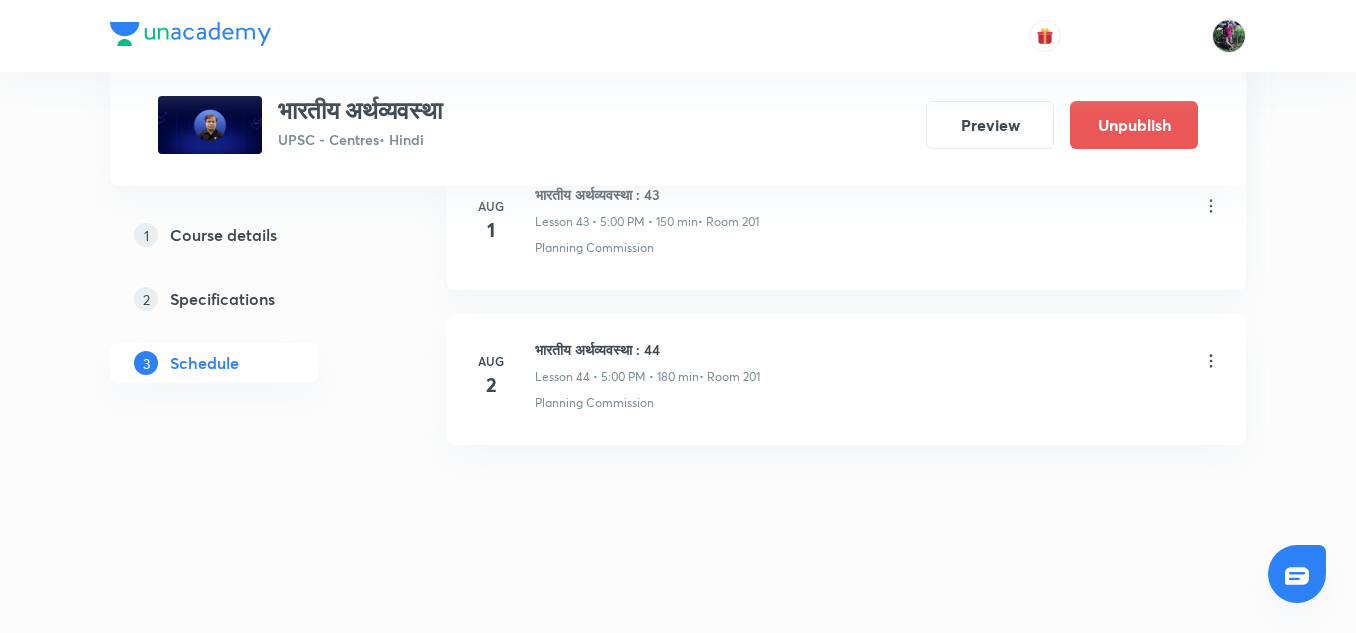 scroll, scrollTop: 6871, scrollLeft: 0, axis: vertical 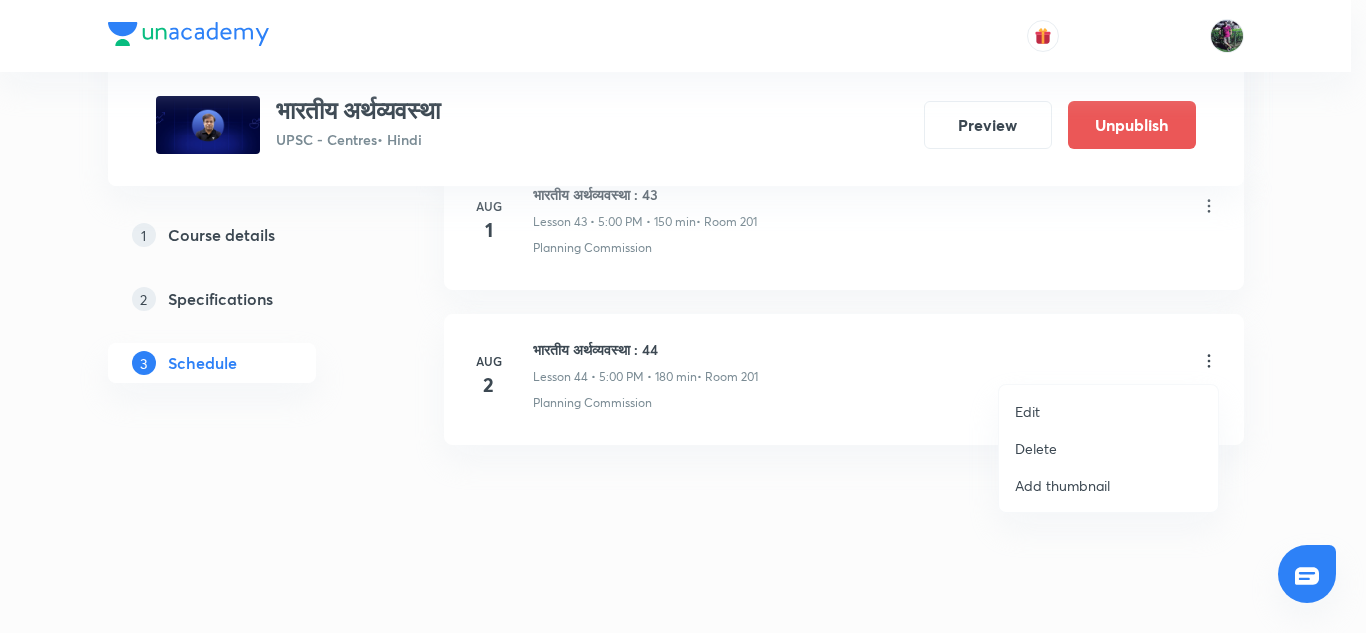 click on "Edit" at bounding box center (1027, 411) 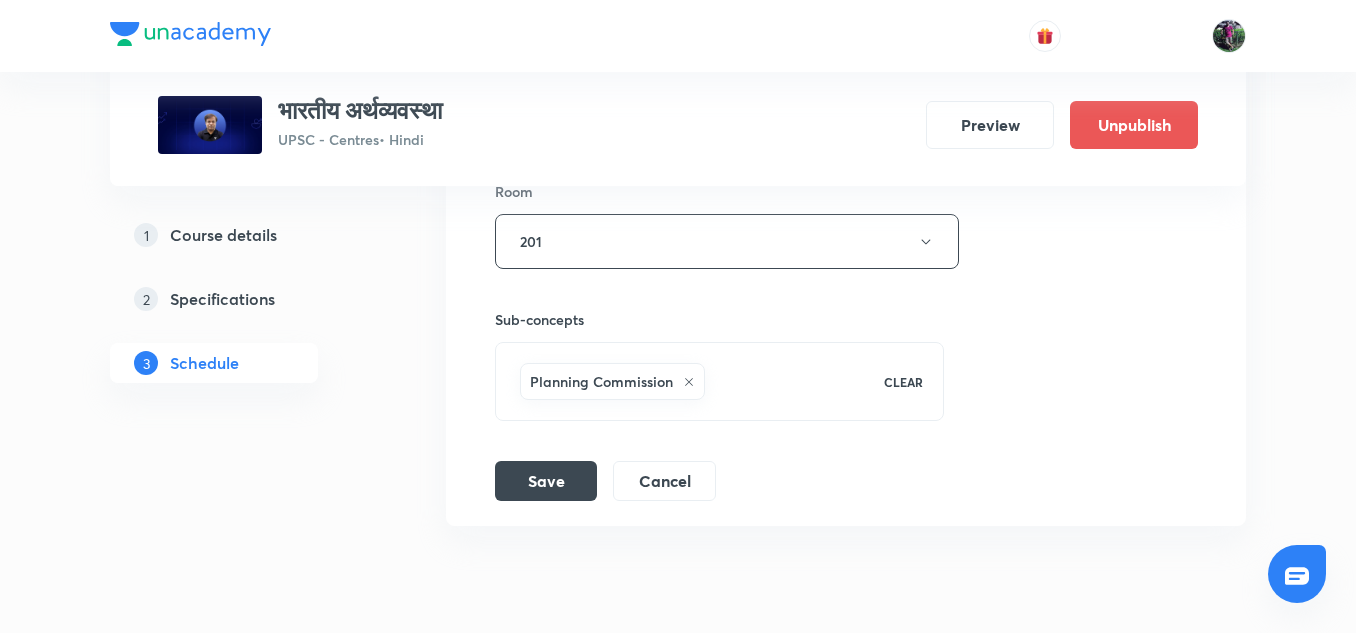 scroll, scrollTop: 7558, scrollLeft: 0, axis: vertical 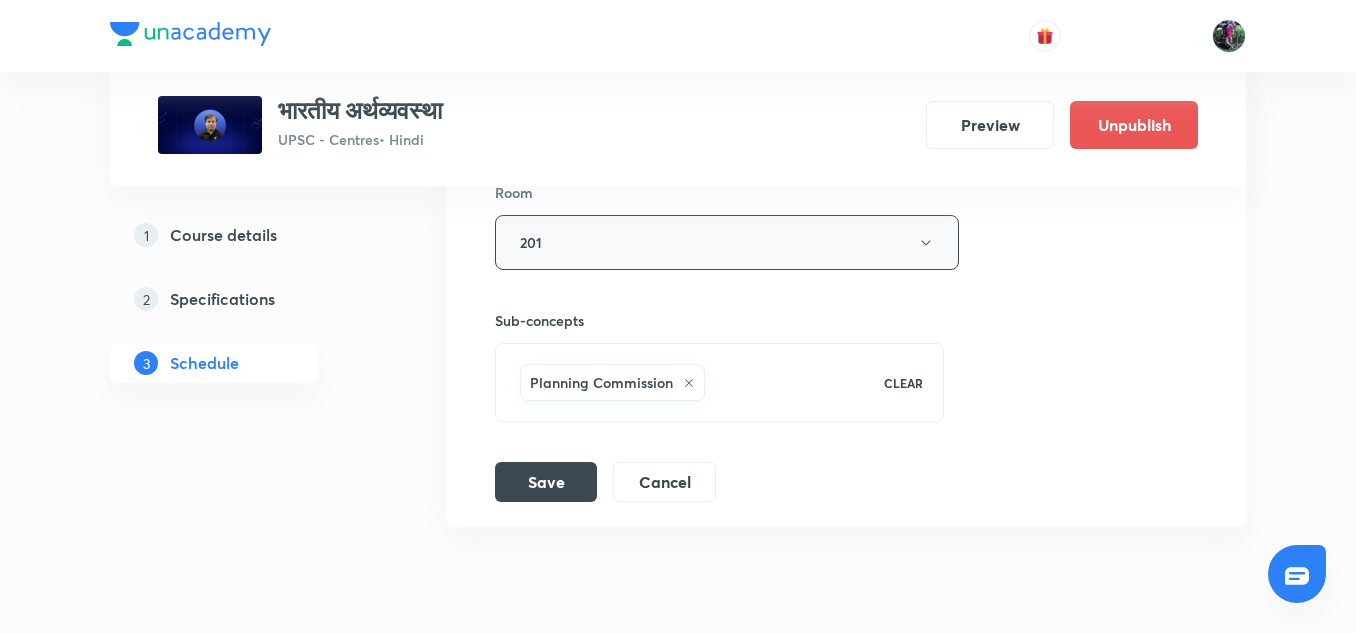 click on "201" at bounding box center (727, 242) 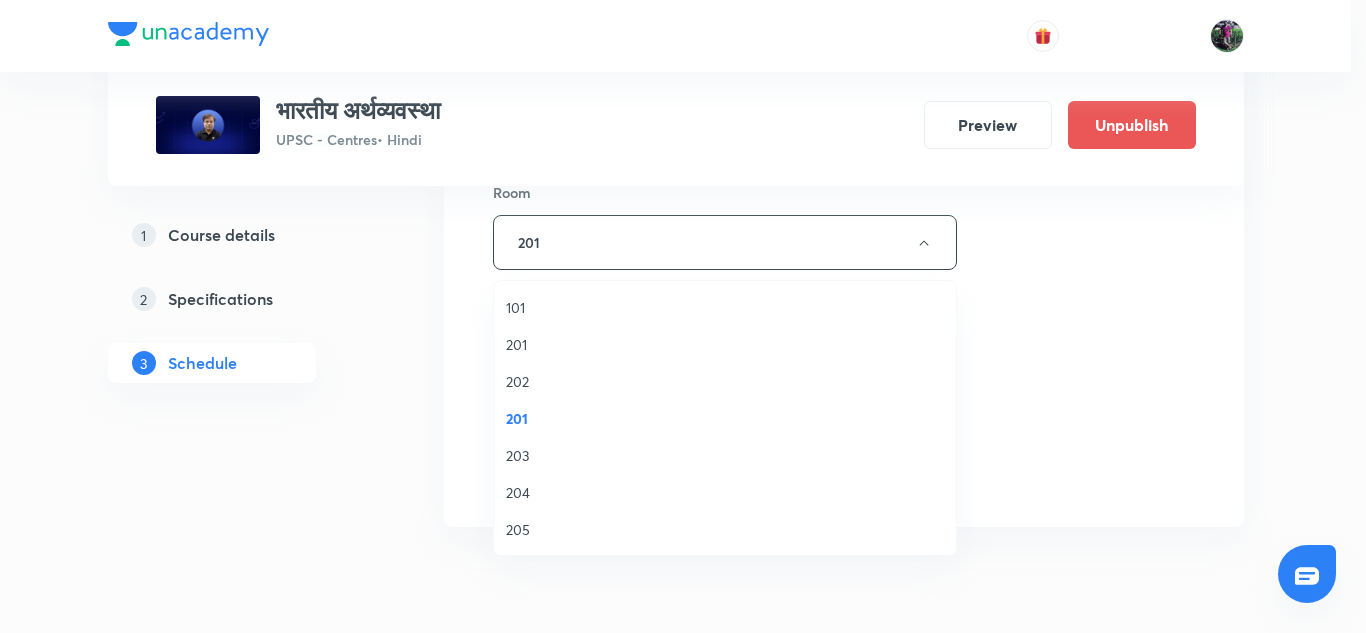 click on "202" at bounding box center (725, 381) 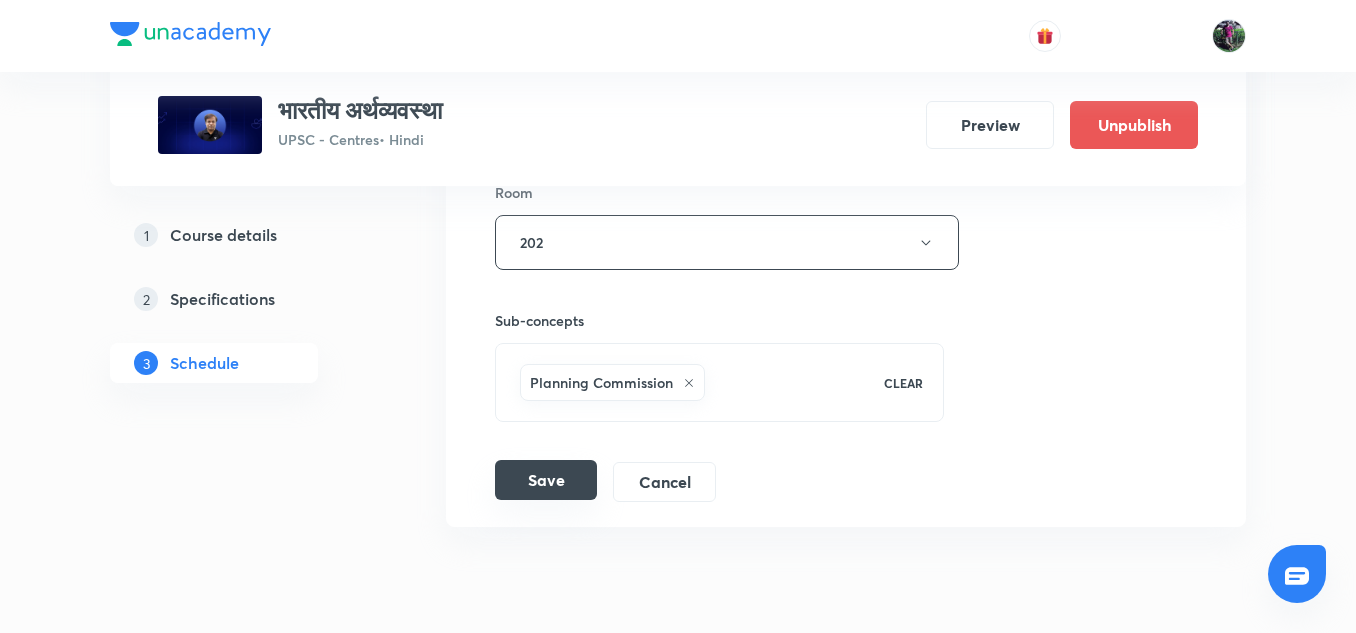 click on "Save" at bounding box center [546, 480] 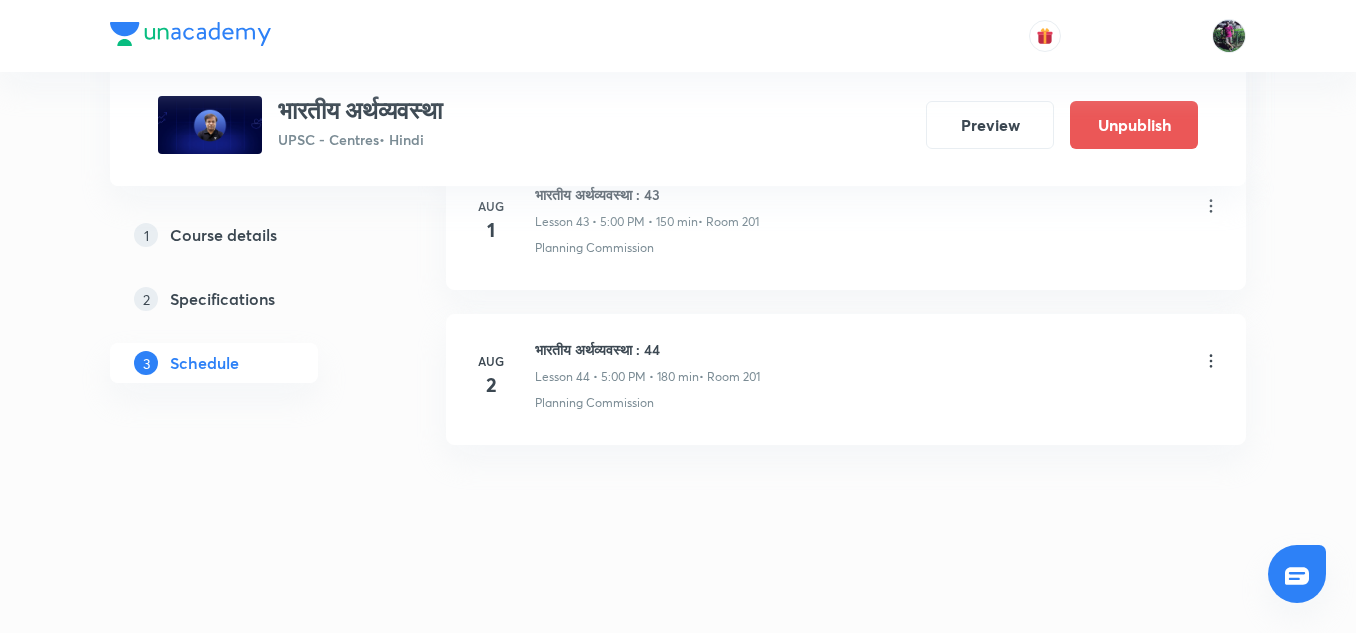 scroll, scrollTop: 6871, scrollLeft: 0, axis: vertical 